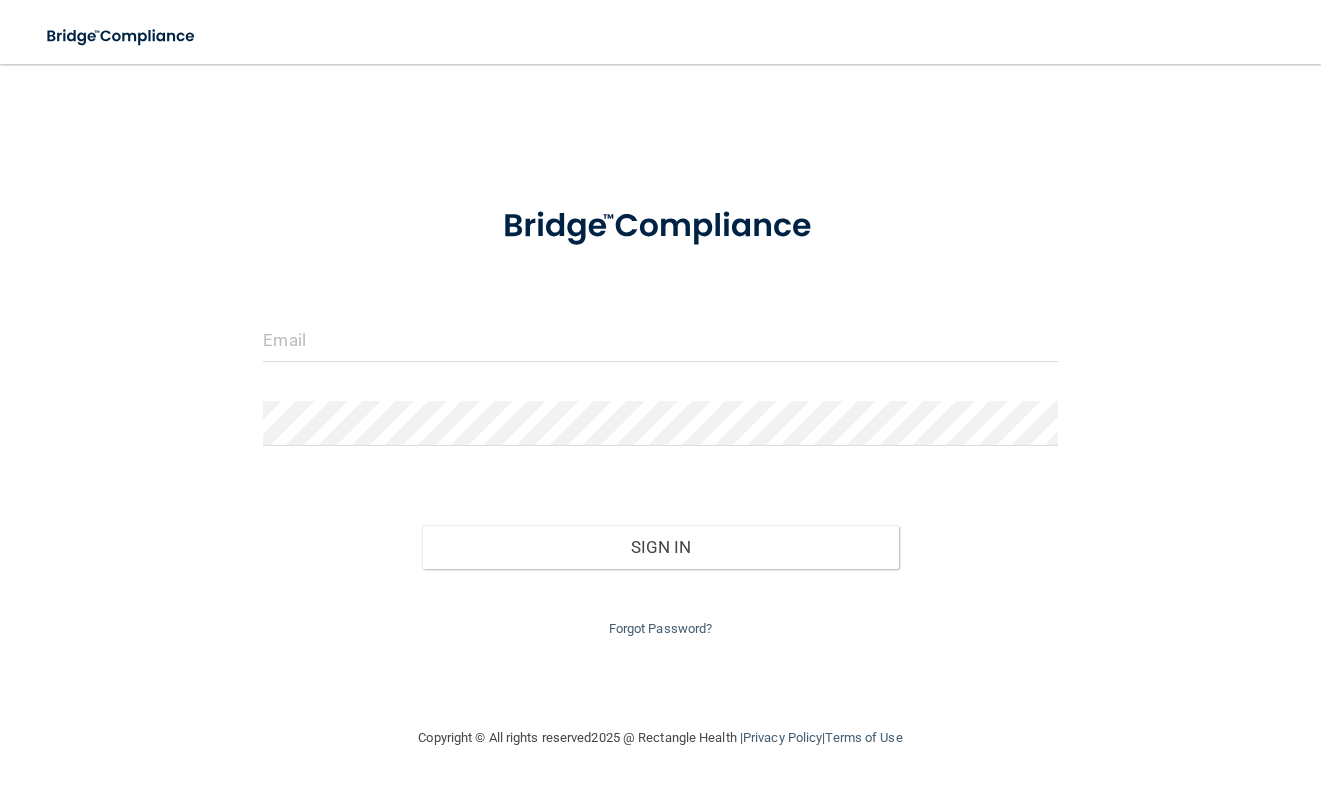 scroll, scrollTop: 0, scrollLeft: 0, axis: both 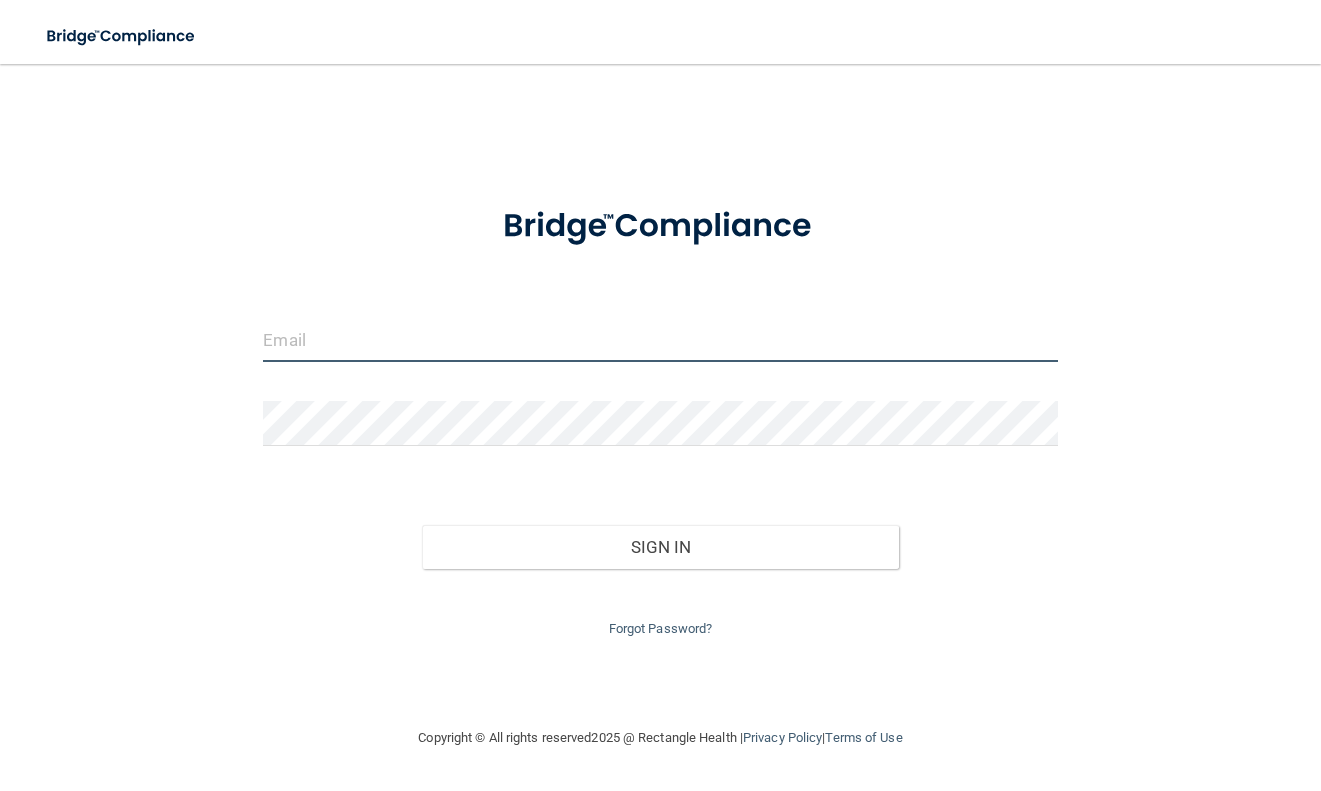 type on "[EMAIL]" 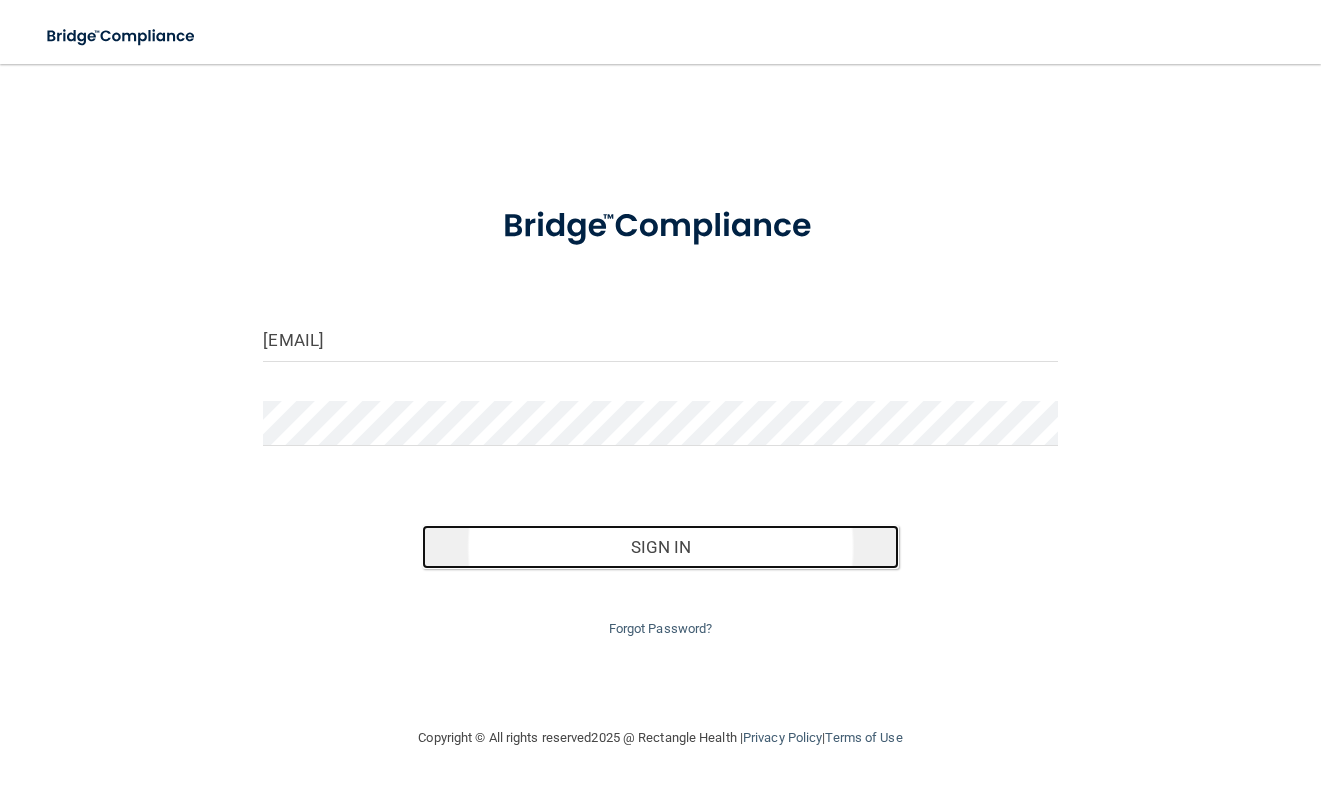 click on "Sign In" at bounding box center [660, 547] 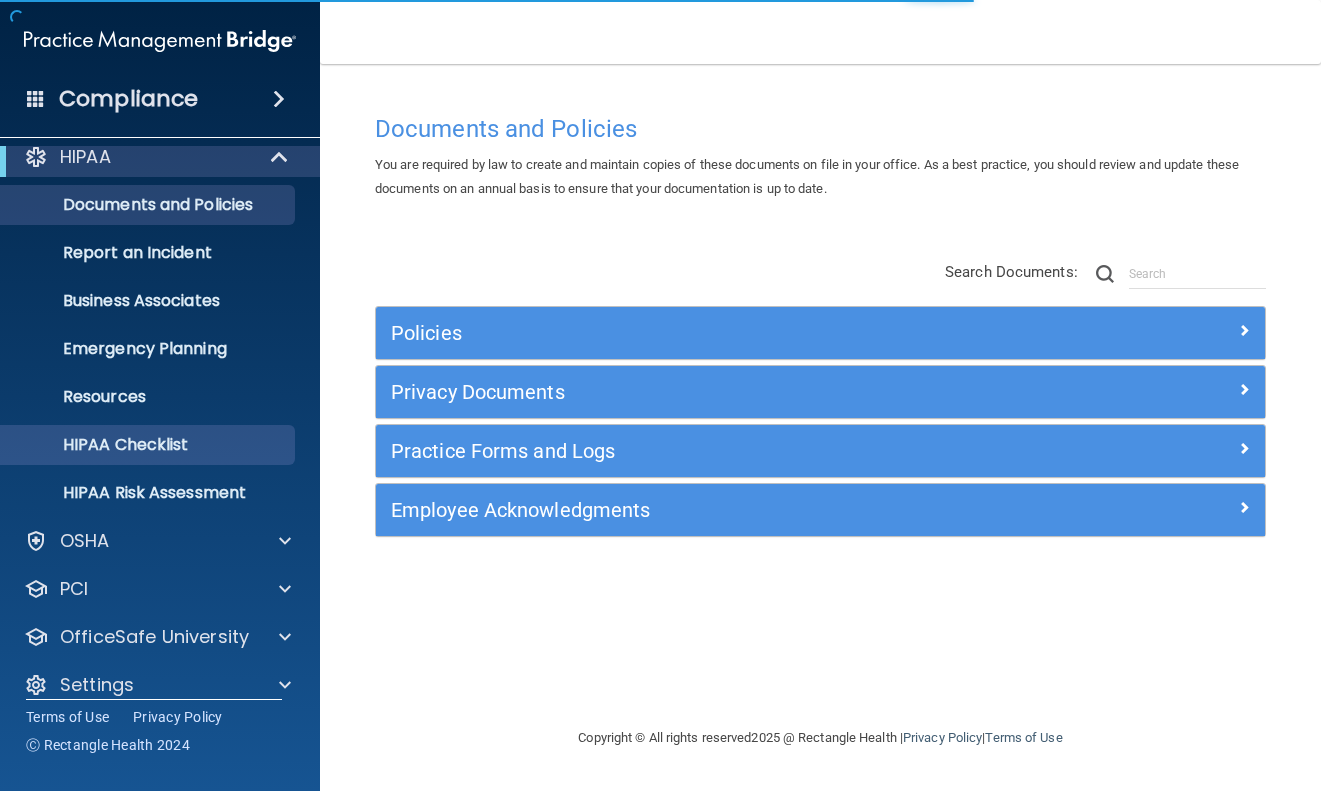 scroll, scrollTop: 39, scrollLeft: 0, axis: vertical 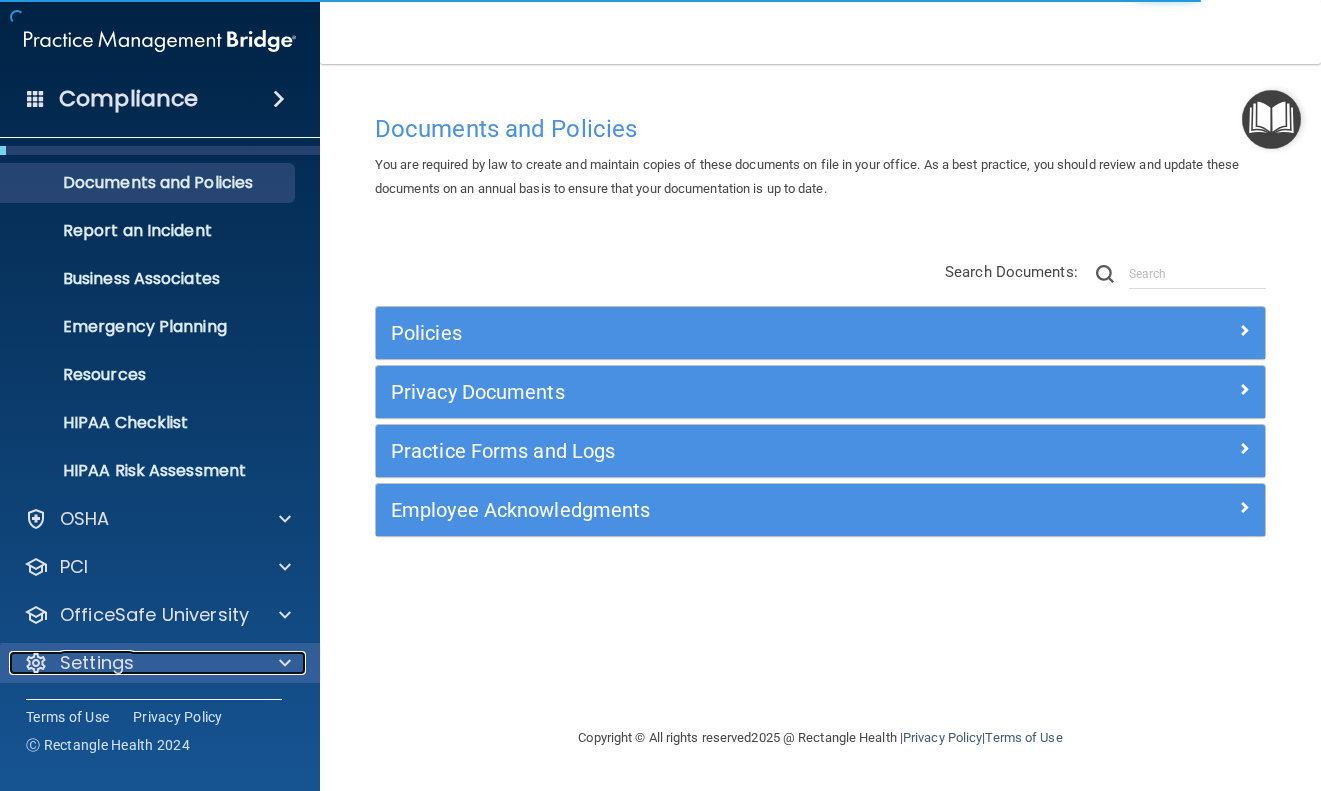 click on "Settings" at bounding box center [133, 663] 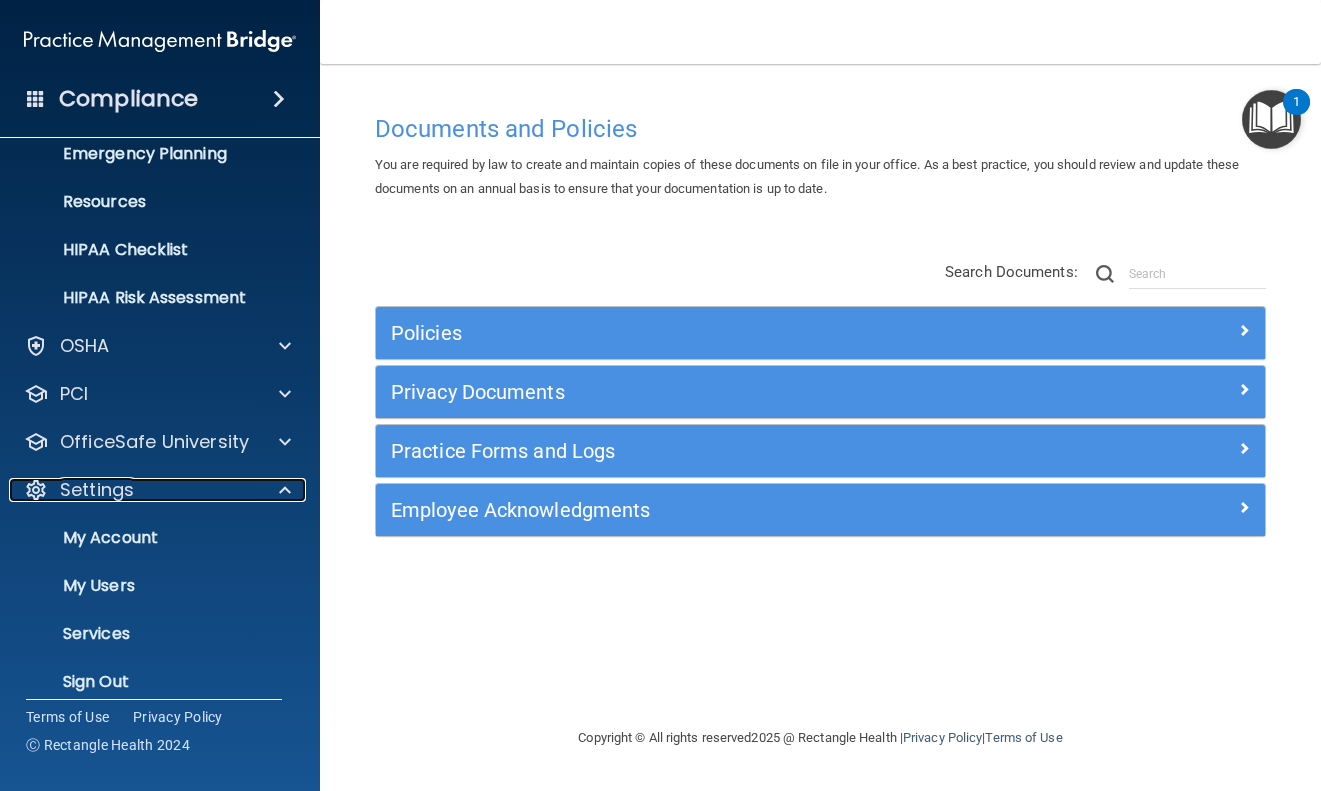 scroll, scrollTop: 231, scrollLeft: 0, axis: vertical 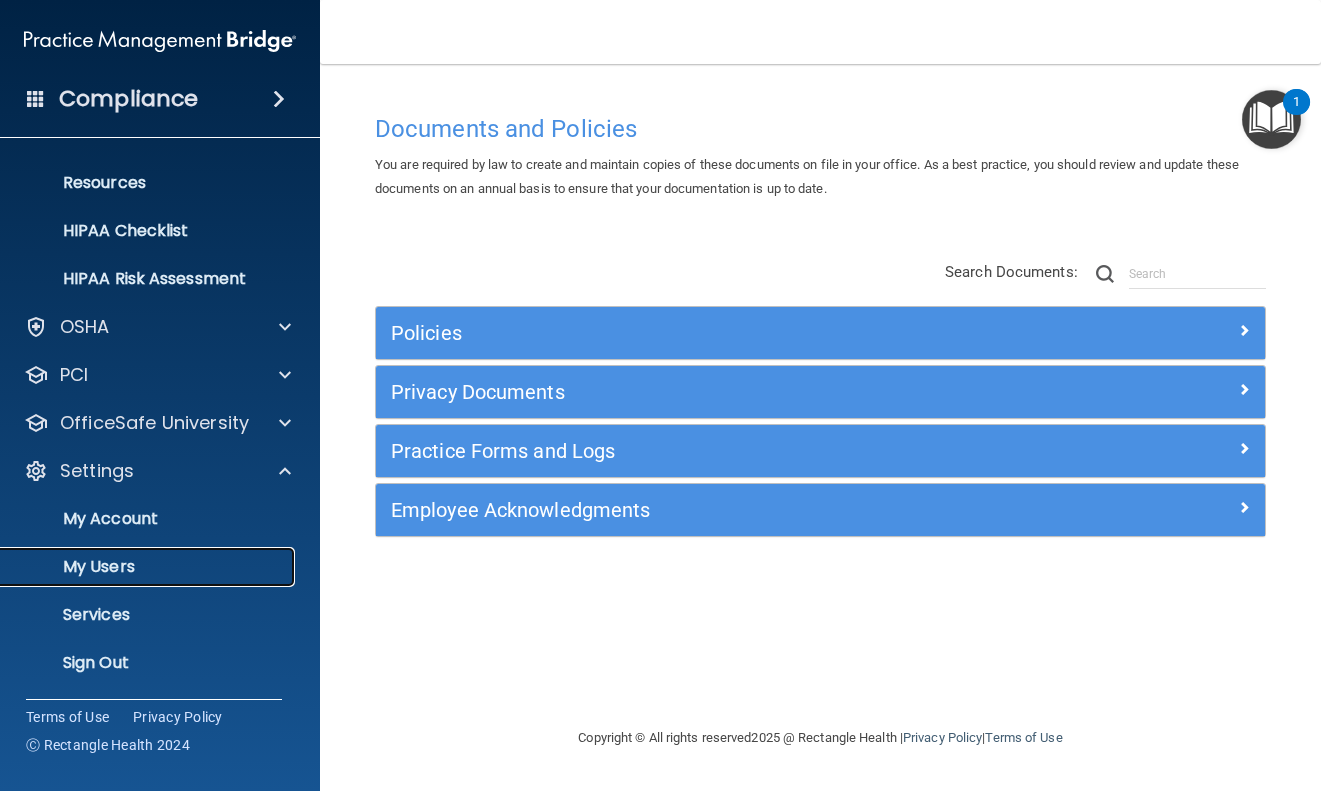click on "My Users" at bounding box center (149, 567) 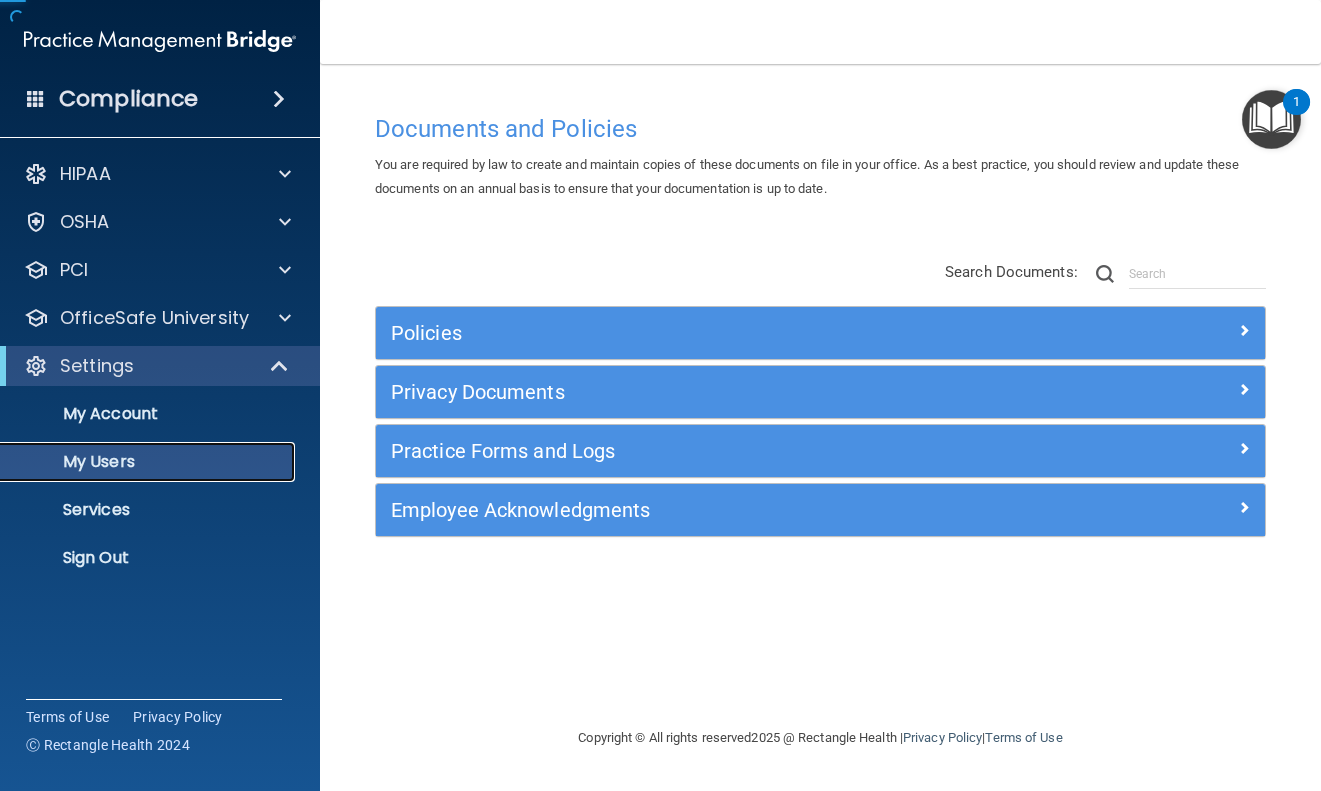 scroll, scrollTop: 0, scrollLeft: 0, axis: both 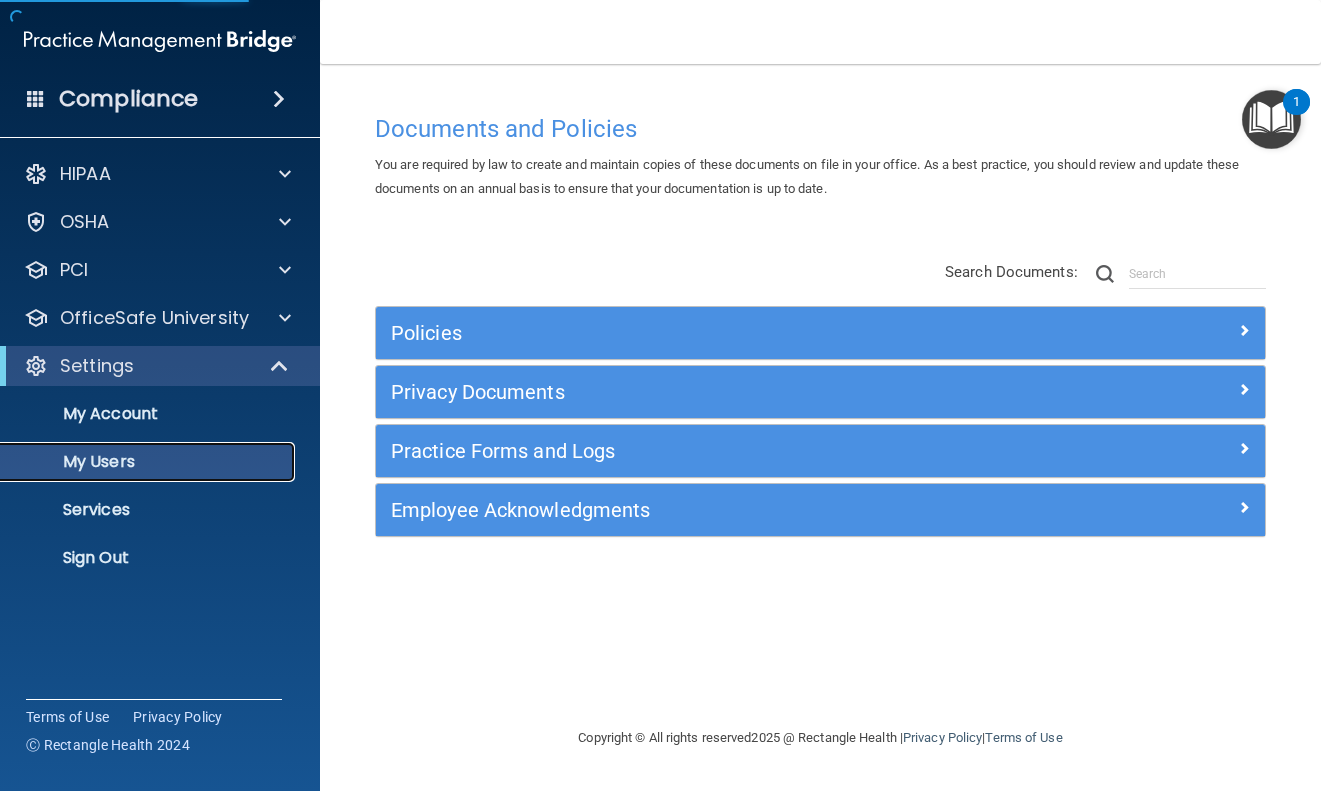 select on "20" 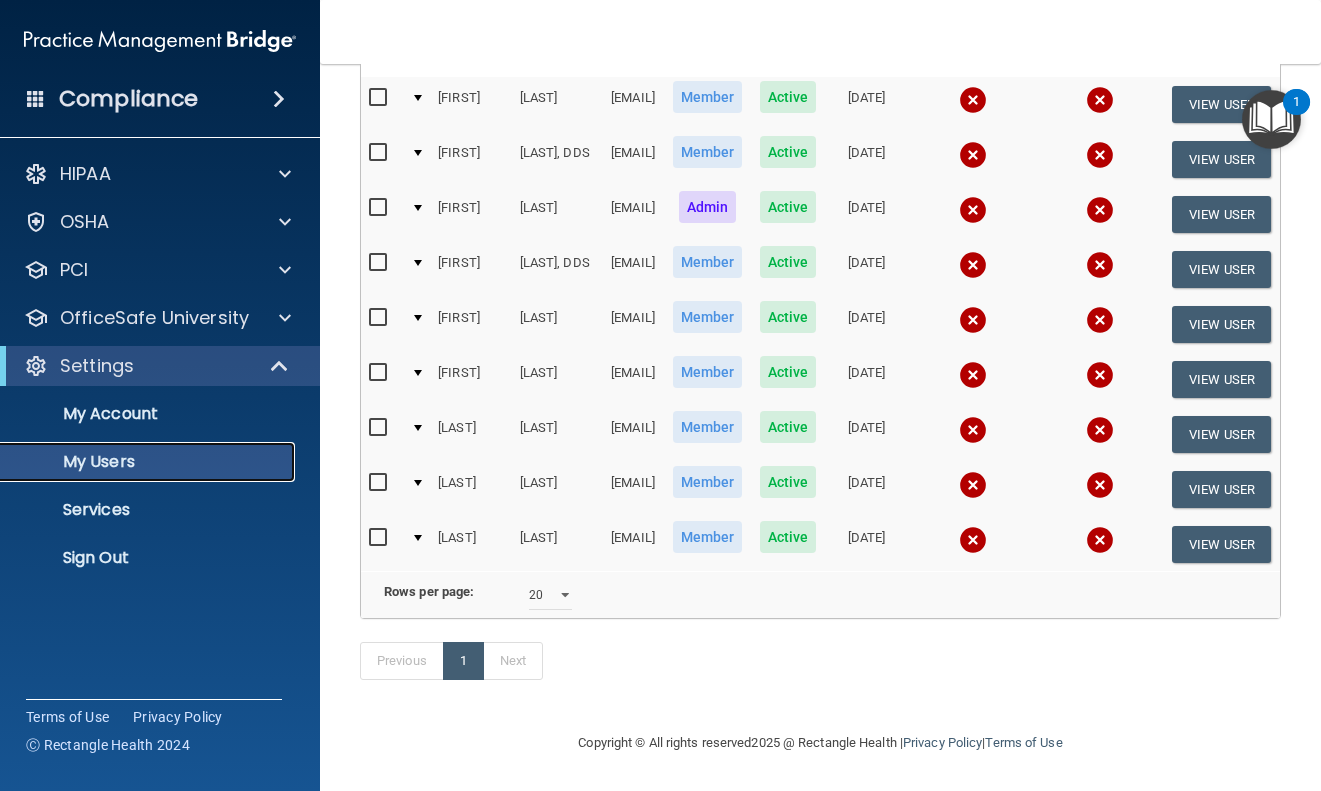 scroll, scrollTop: 298, scrollLeft: 0, axis: vertical 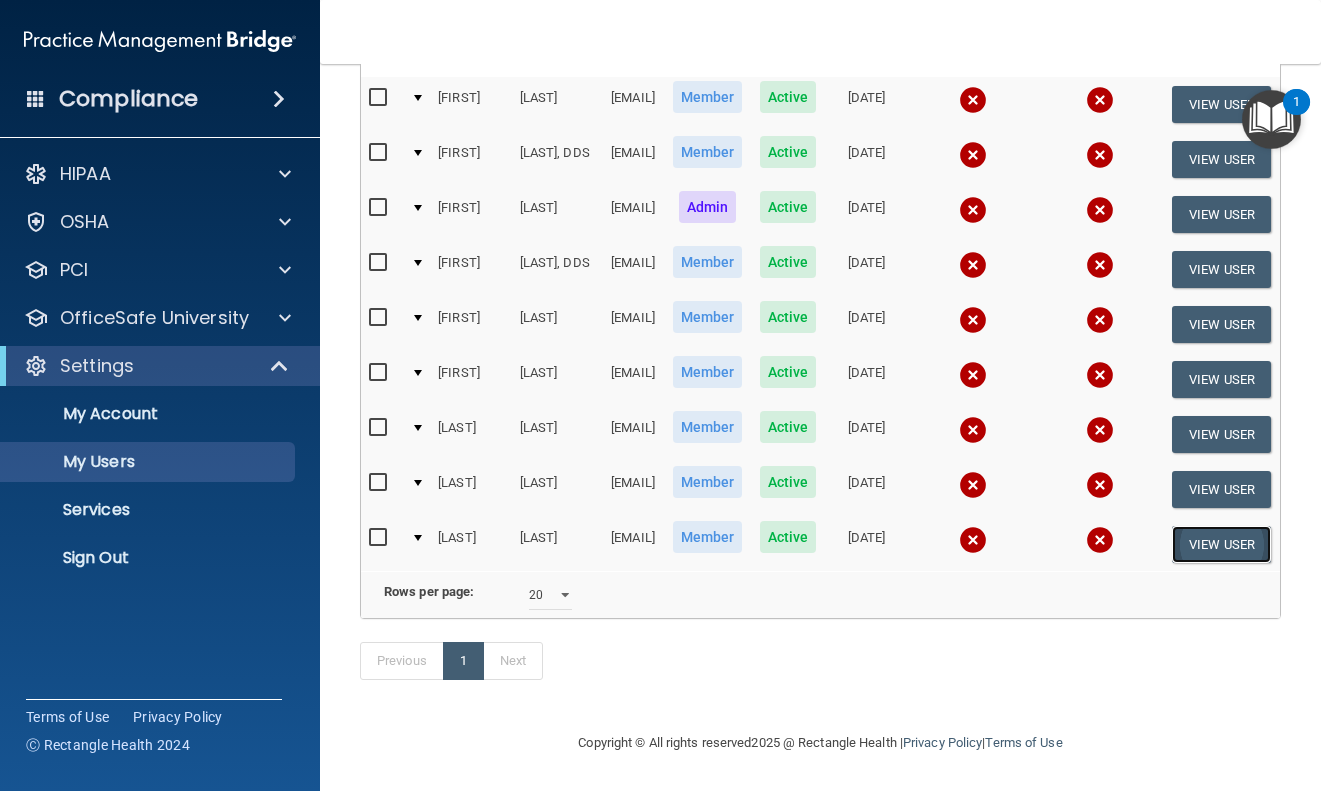 click on "View User" at bounding box center [1221, 544] 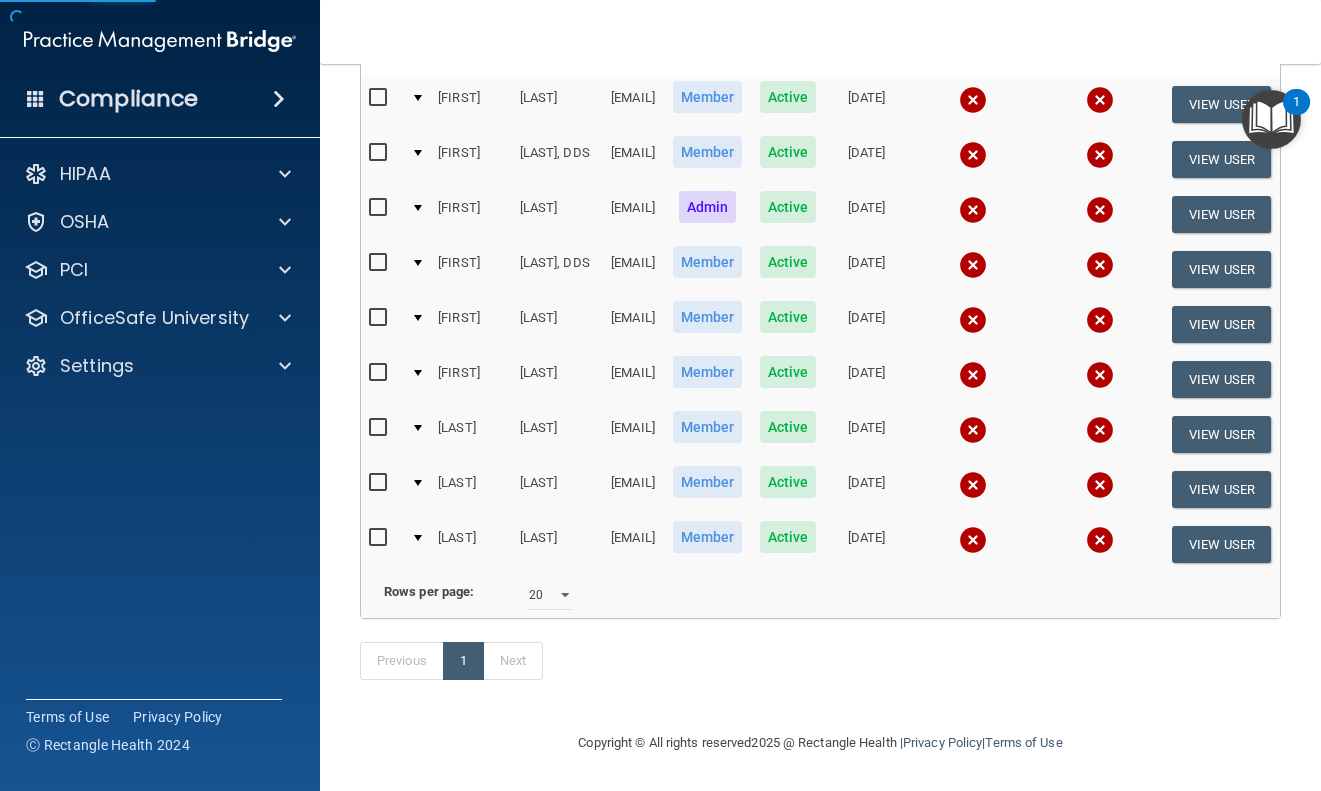 scroll, scrollTop: 0, scrollLeft: 0, axis: both 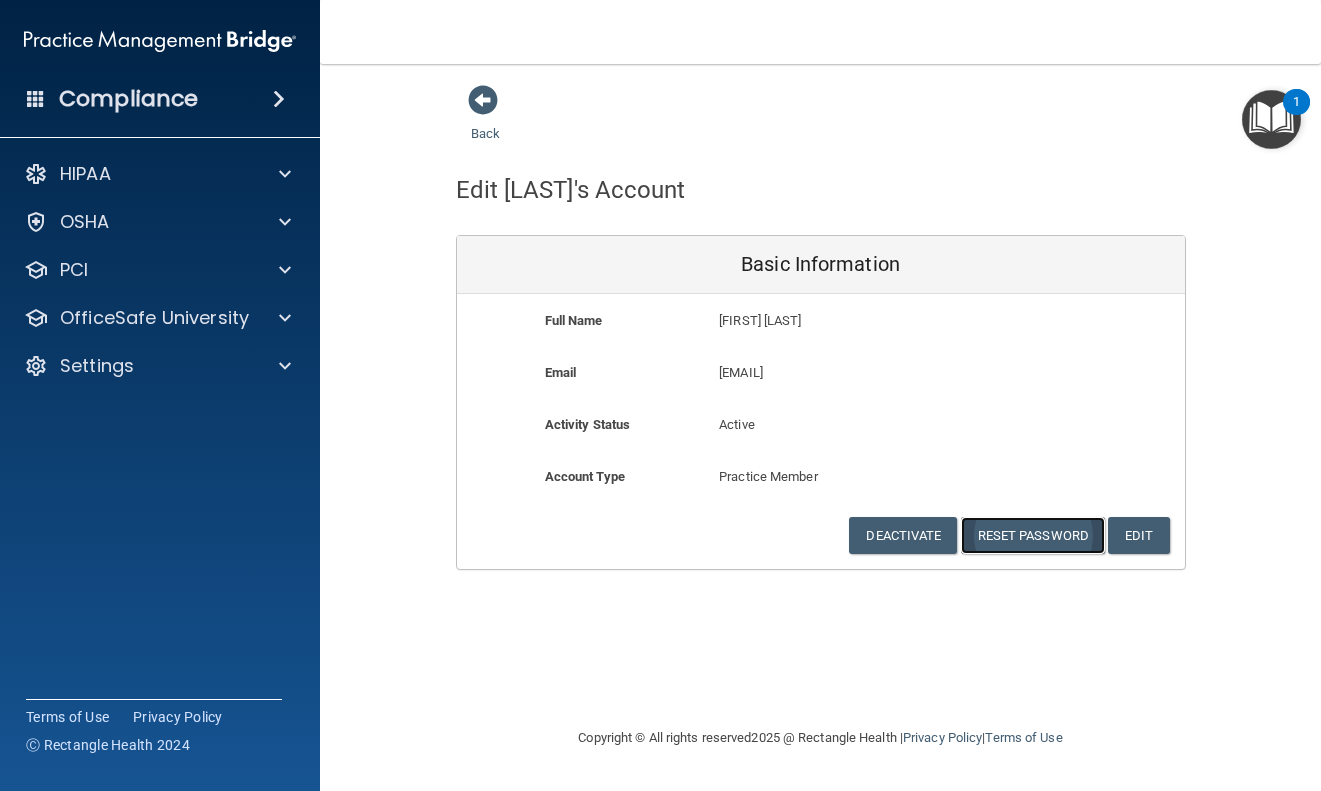 click on "Reset Password" at bounding box center [1033, 535] 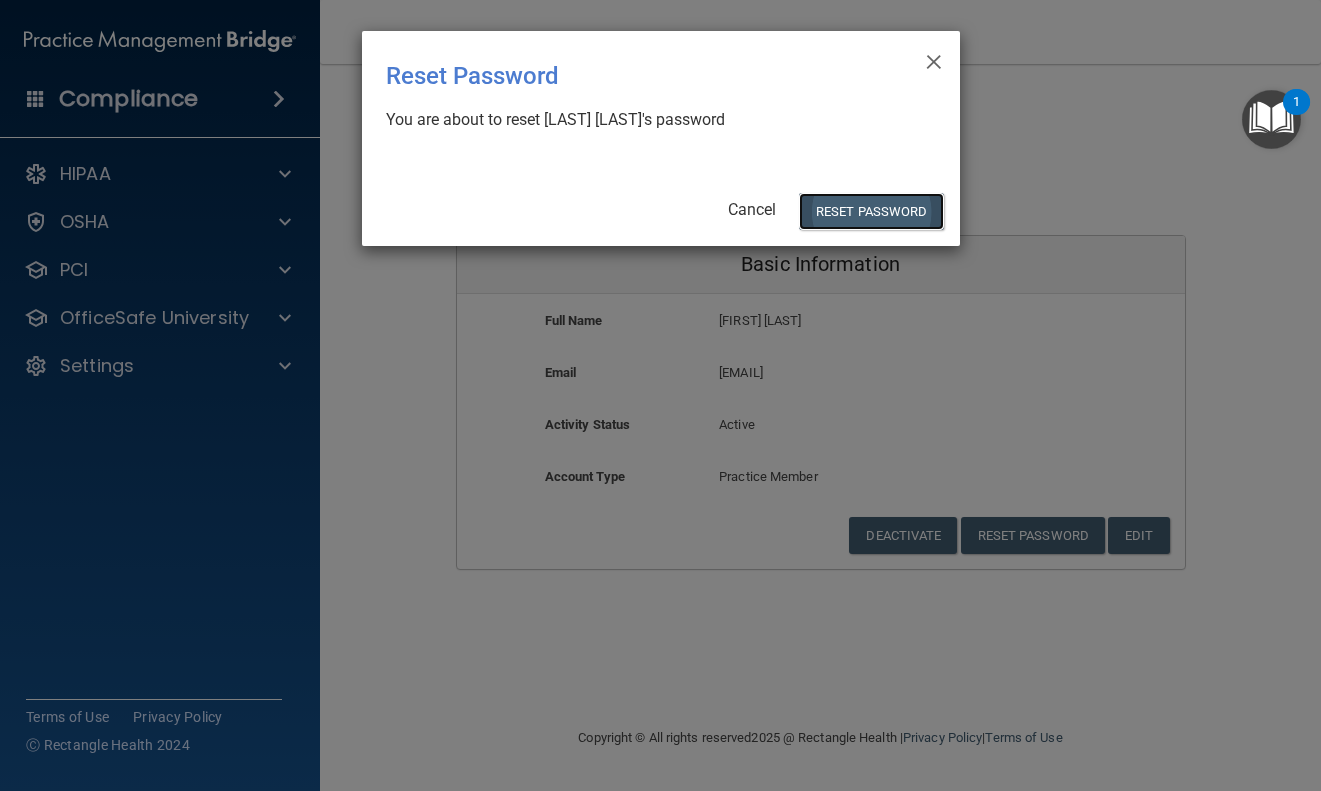 click on "Reset Password" at bounding box center (871, 211) 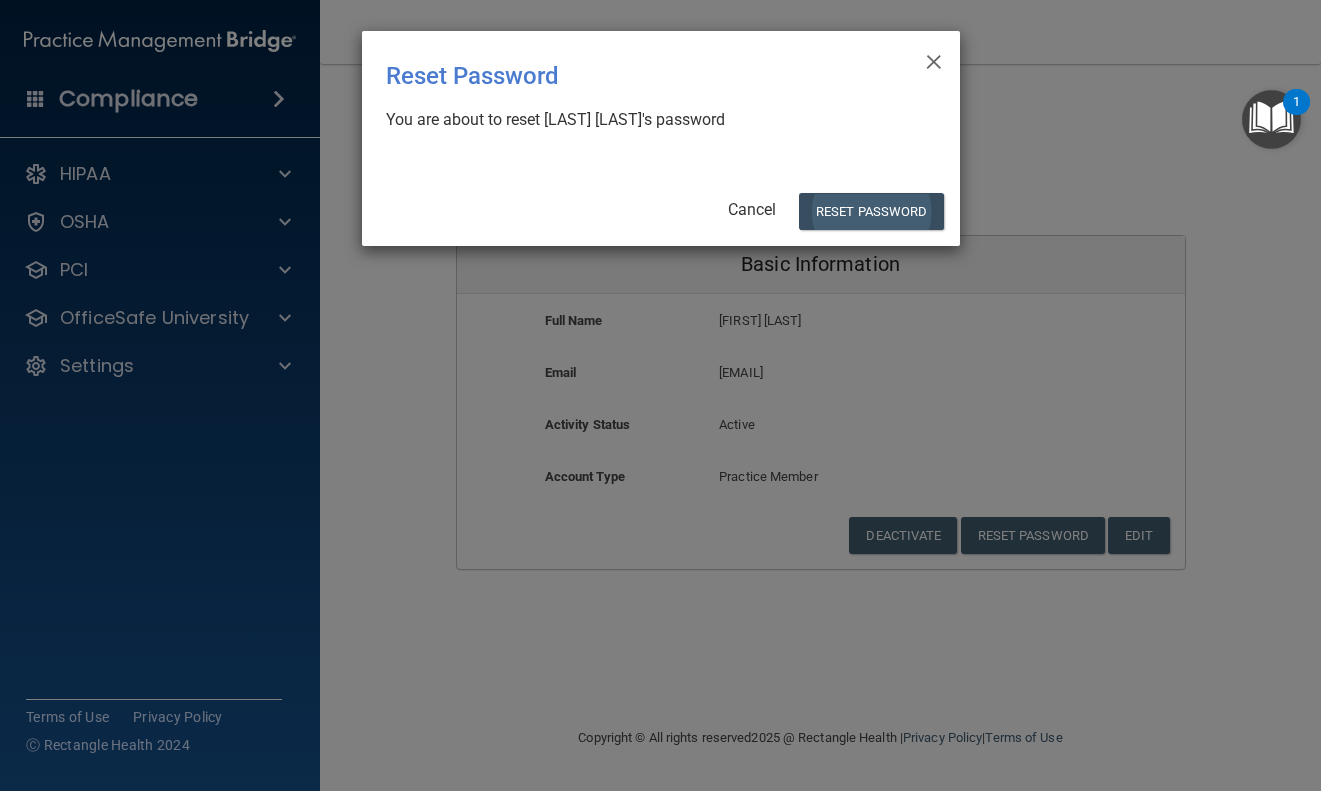 click on "Compliance
HIPAA
Documents and Policies                 Report an Incident               Business Associates               Emergency Planning               Resources               HIPAA Checklist               HIPAA Risk Assessment
OSHA
Documents               Safety Data Sheets               Self-Assessment                Injury and Illness Report                Resources
PCI
PCI Compliance                Merchant Savings Calculator
OfficeSafe University
HIPAA Training                   OSHA Training                   Continuing Education
Settings" at bounding box center [660, 395] 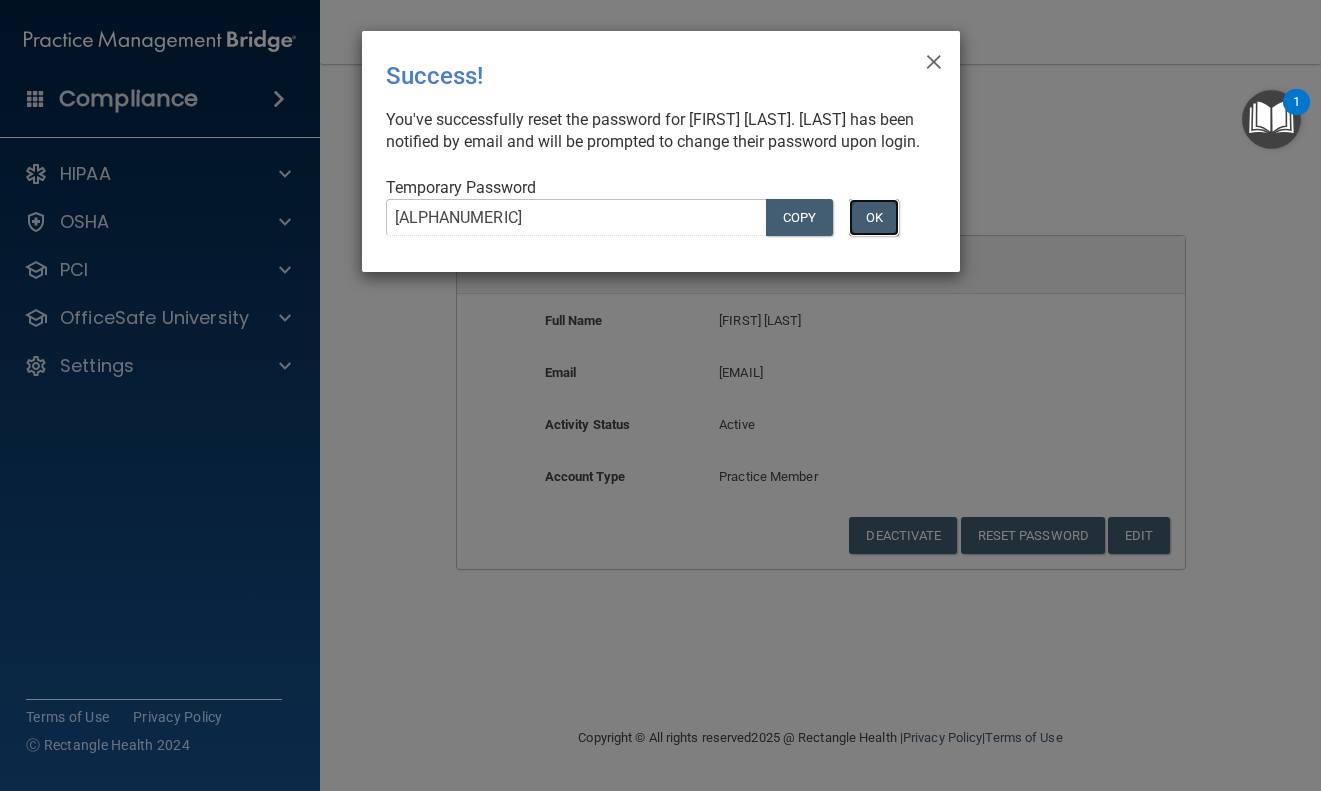 click on "OK" at bounding box center [874, 217] 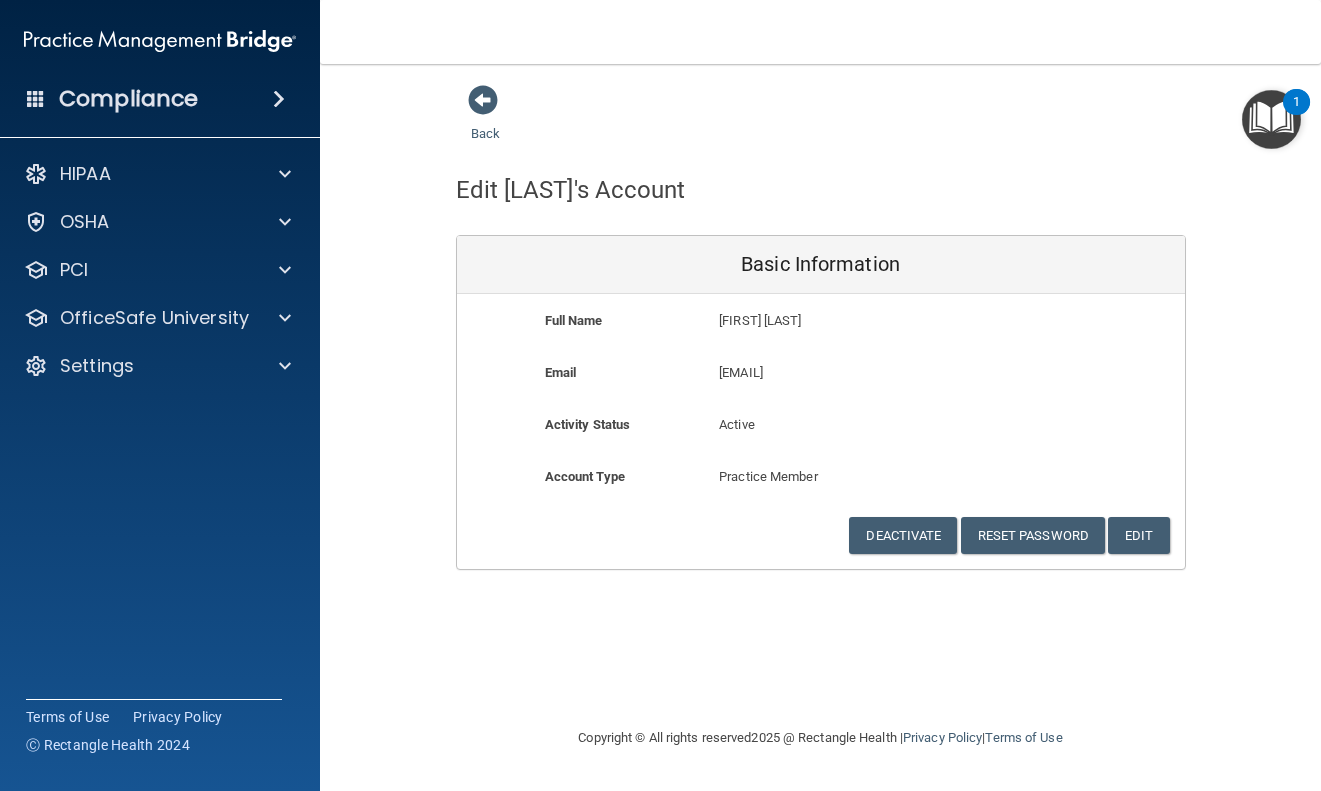 click on "Edit [LAST]'s Account" at bounding box center (821, 190) 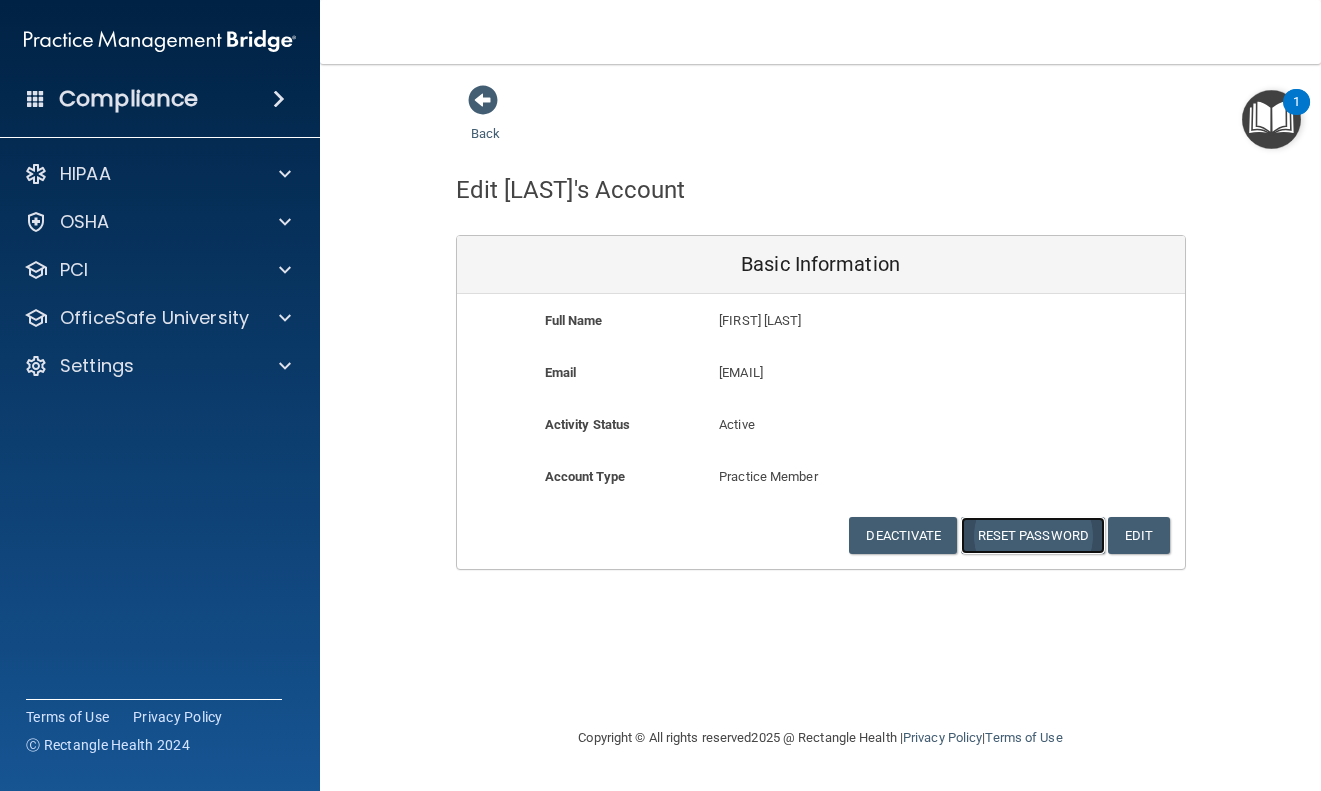 click on "Reset Password" at bounding box center [1033, 535] 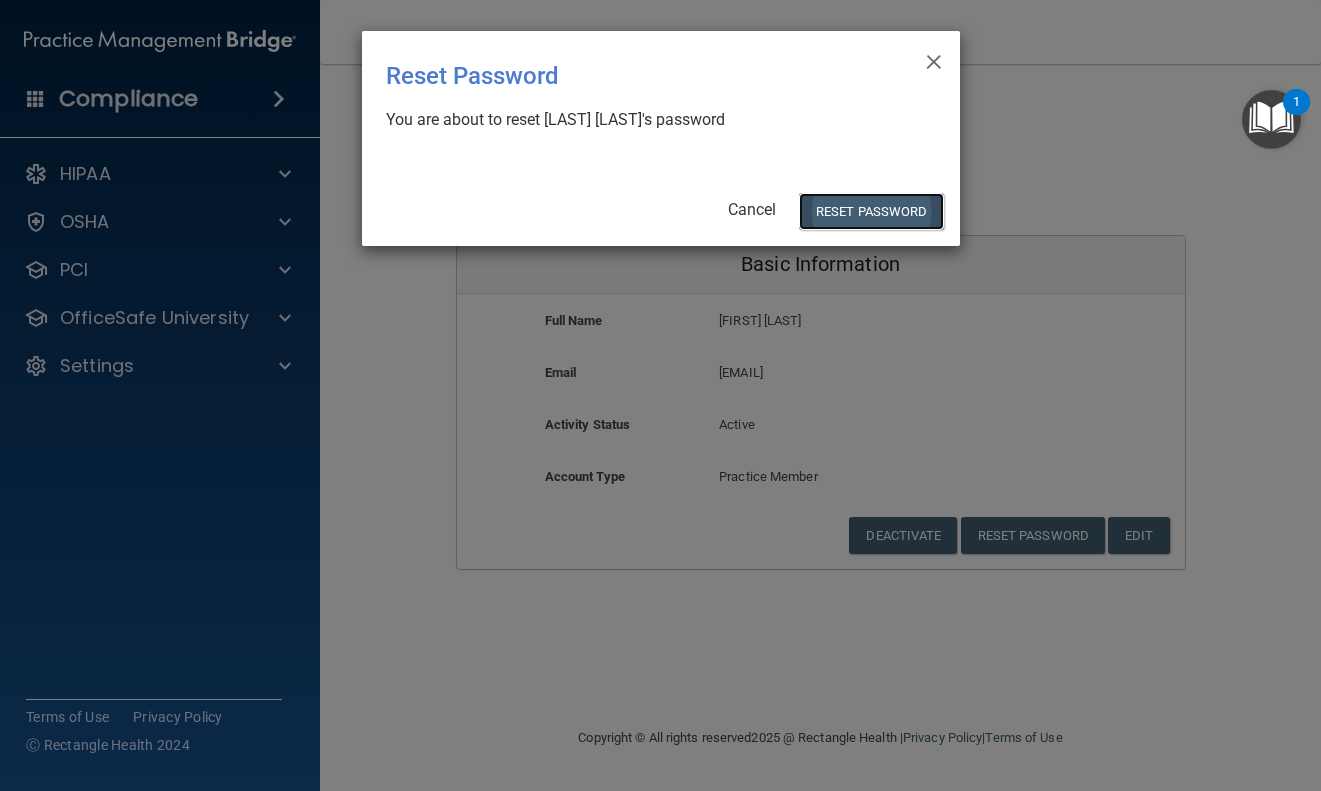 click on "Reset Password" at bounding box center (871, 211) 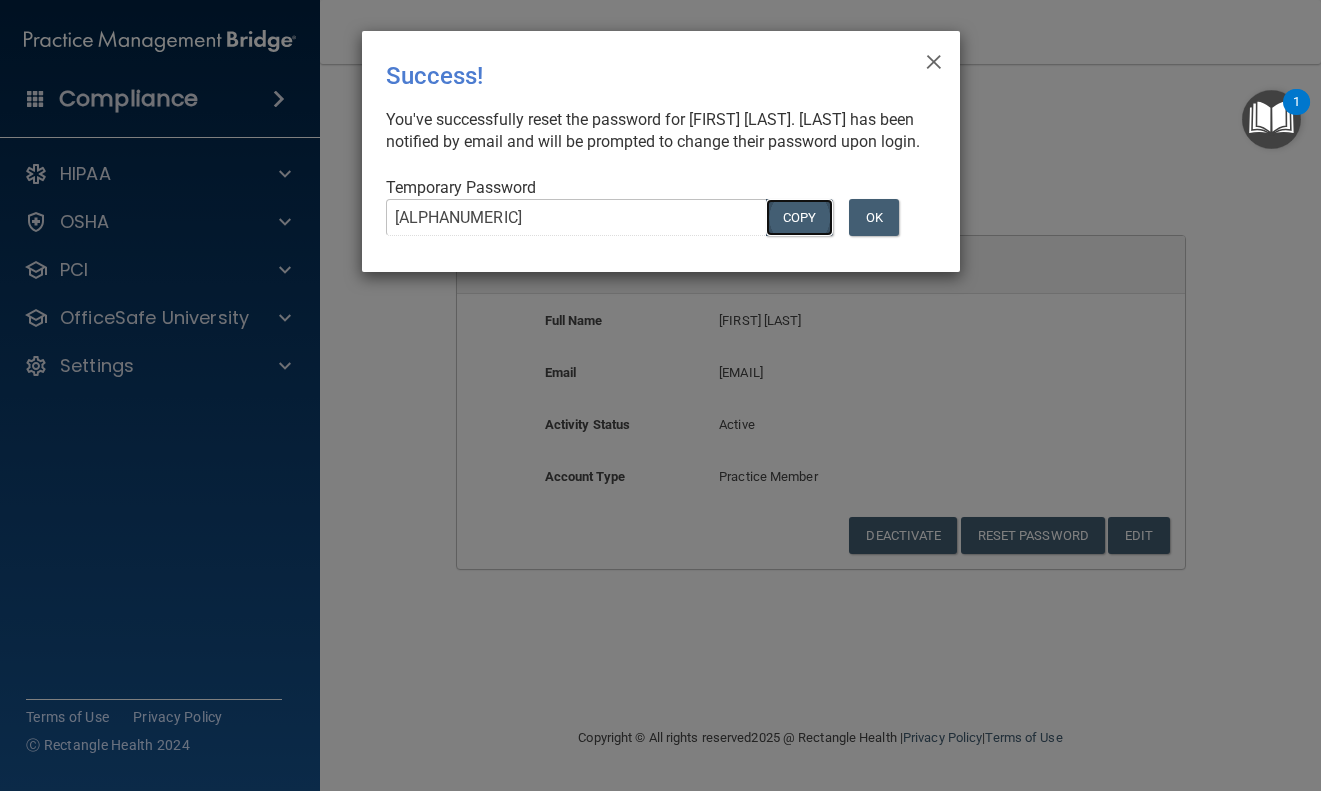 drag, startPoint x: 817, startPoint y: 241, endPoint x: 801, endPoint y: 240, distance: 16.03122 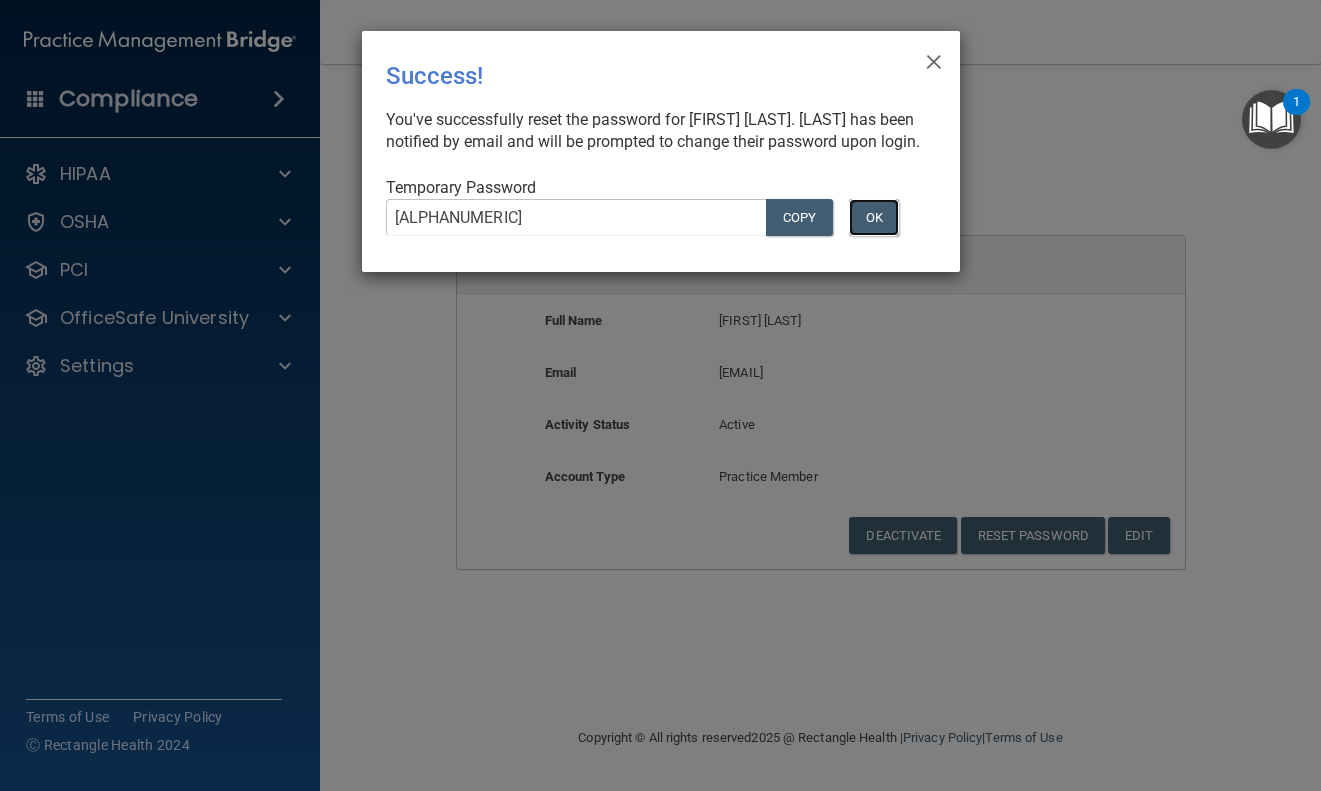 click on "OK" at bounding box center [874, 217] 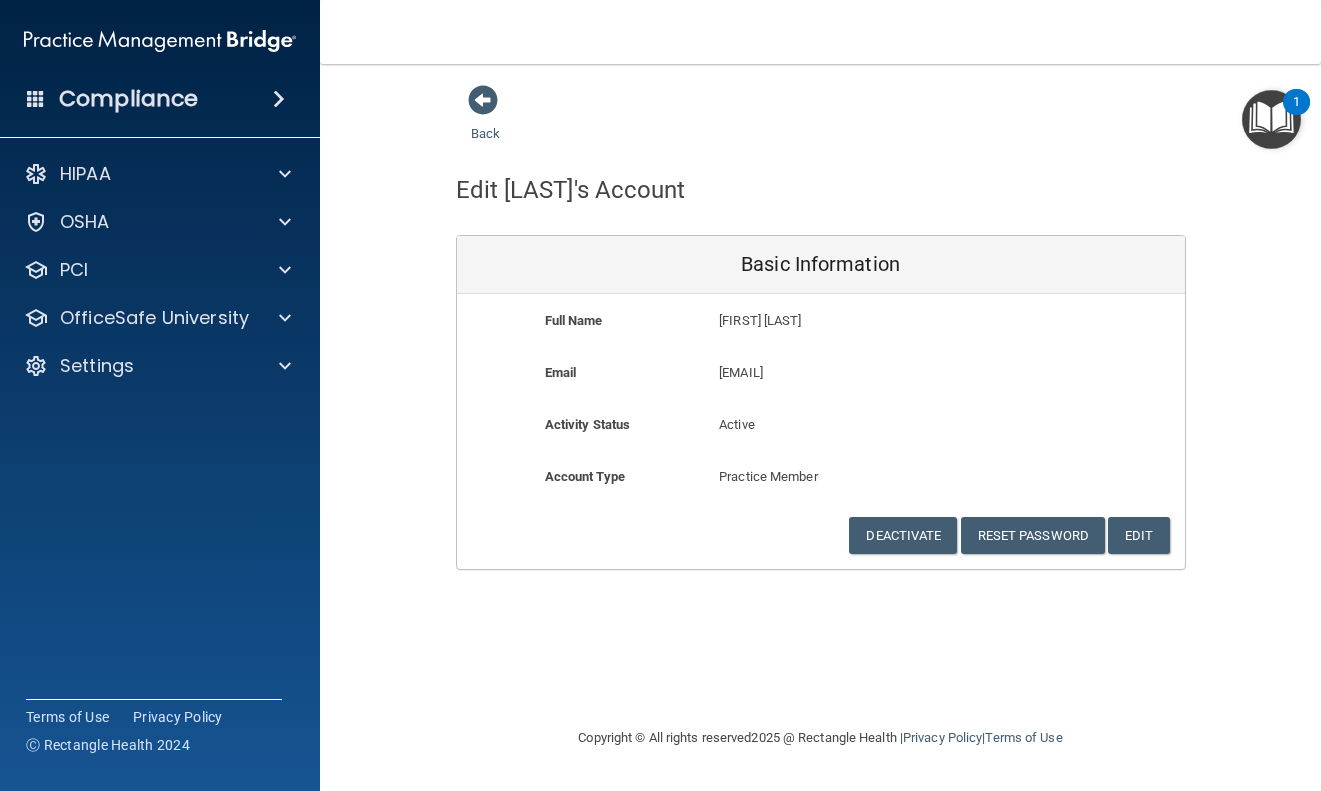 click on "Compliance" at bounding box center (160, 99) 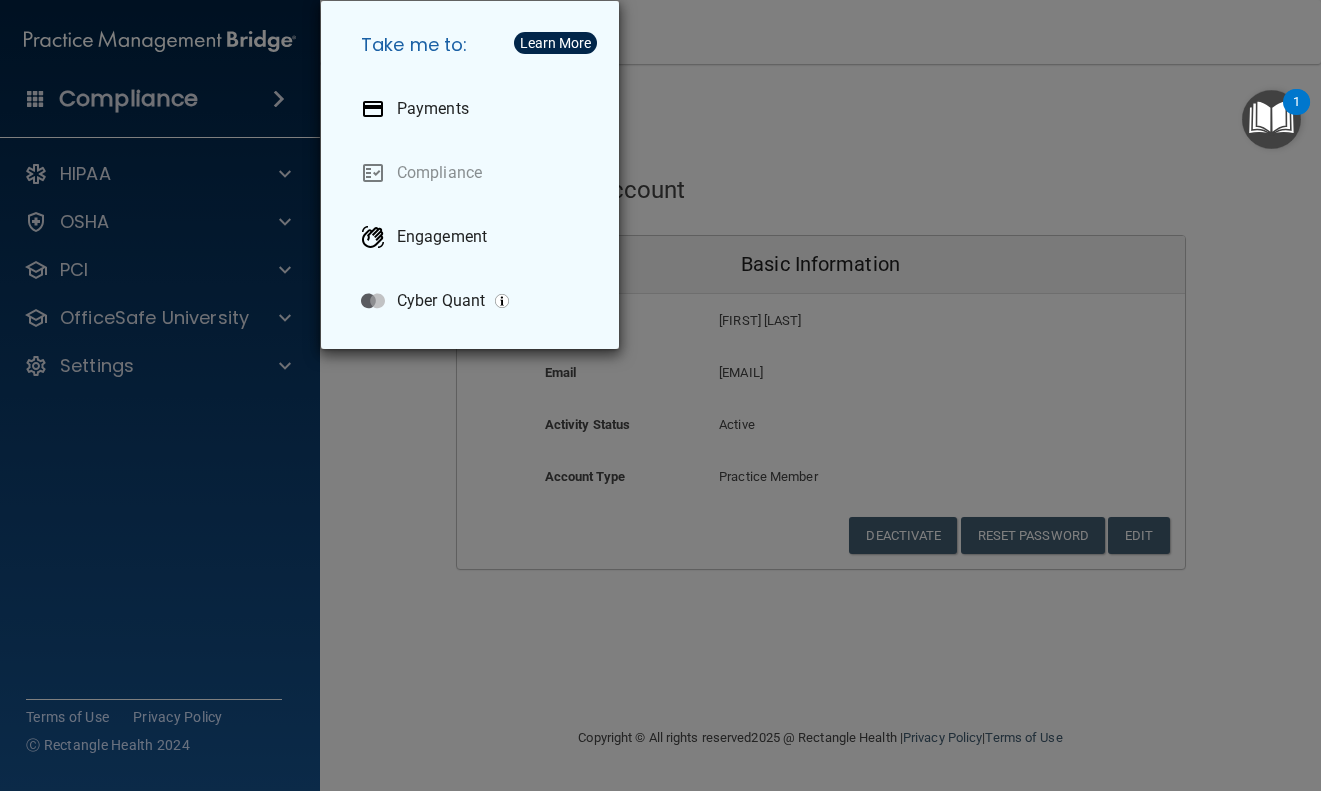 click on "Take me to:             Payments                   Compliance                     Engagement                     Cyber Quant" at bounding box center (660, 395) 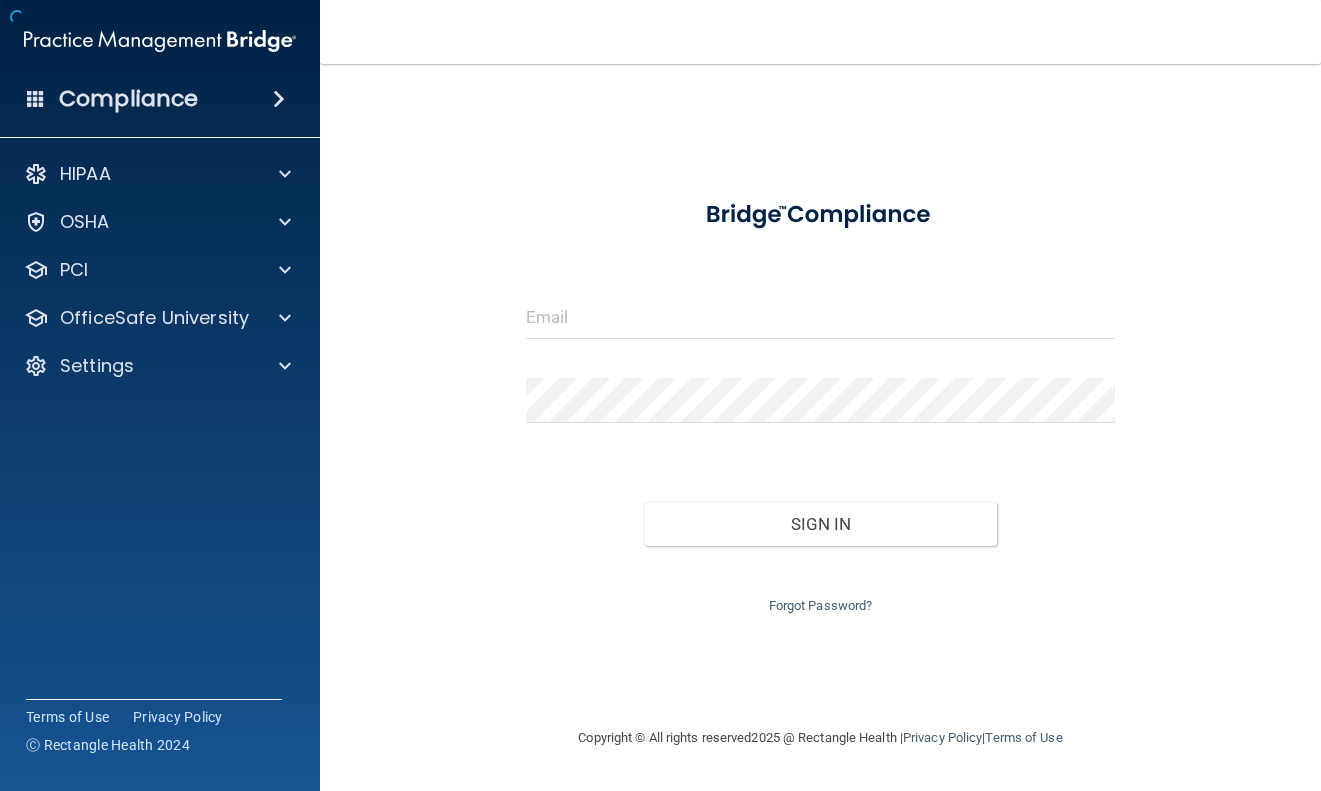 scroll, scrollTop: 0, scrollLeft: 0, axis: both 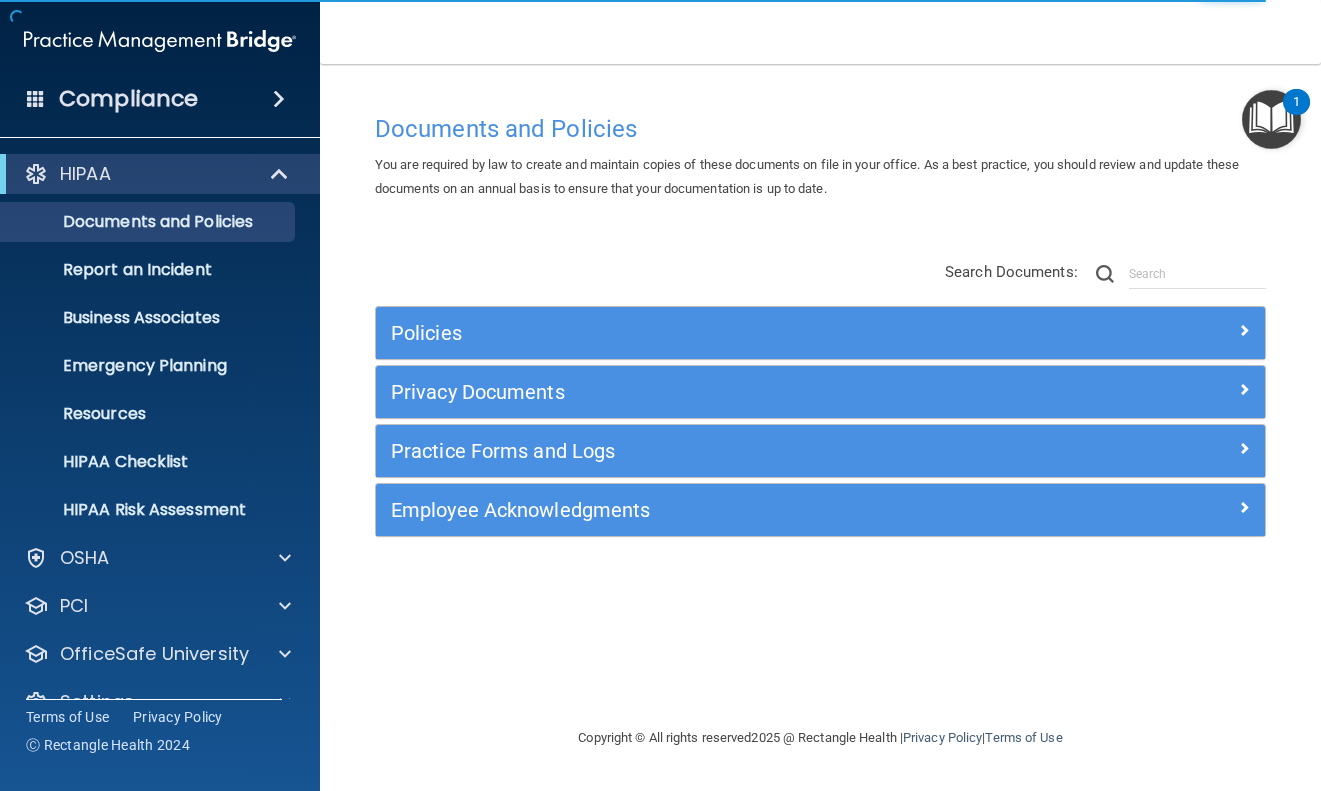 click at bounding box center (1271, 119) 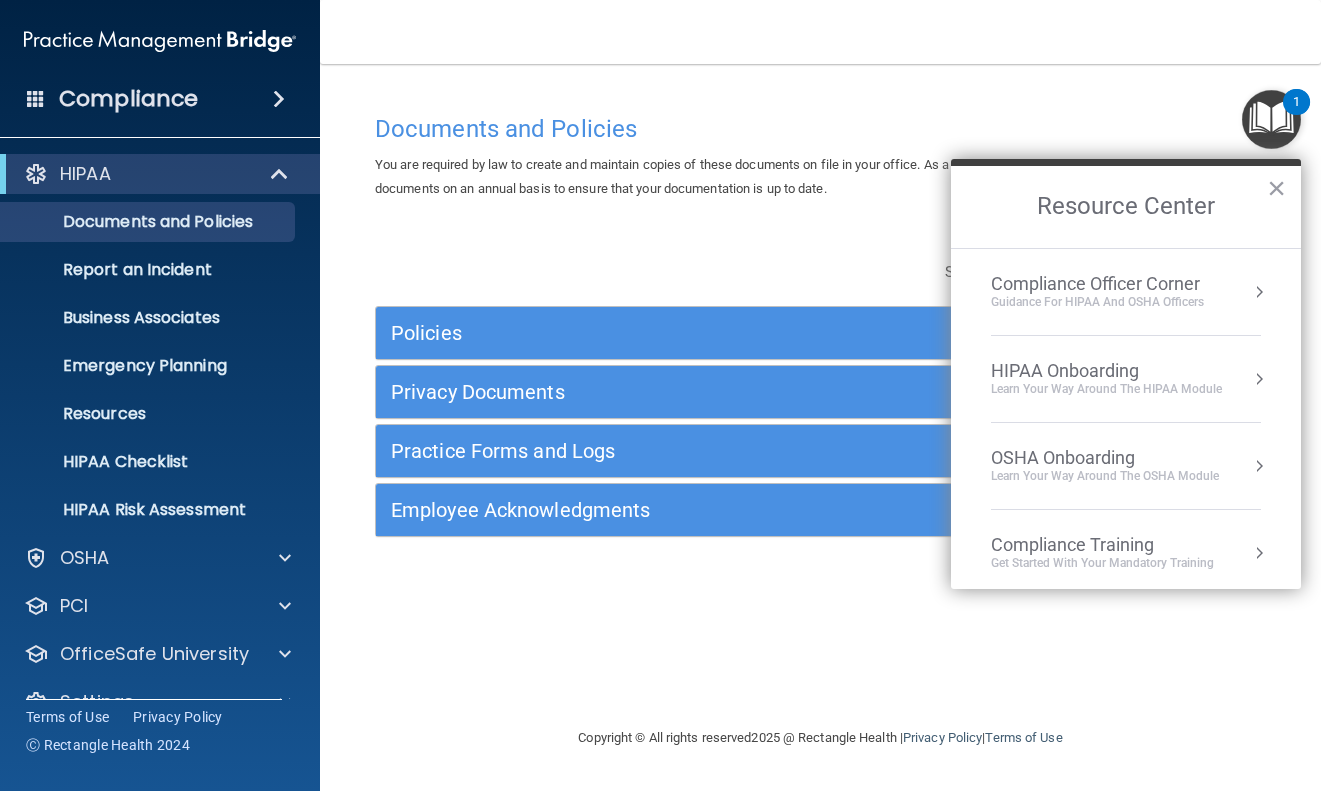 click at bounding box center (1271, 119) 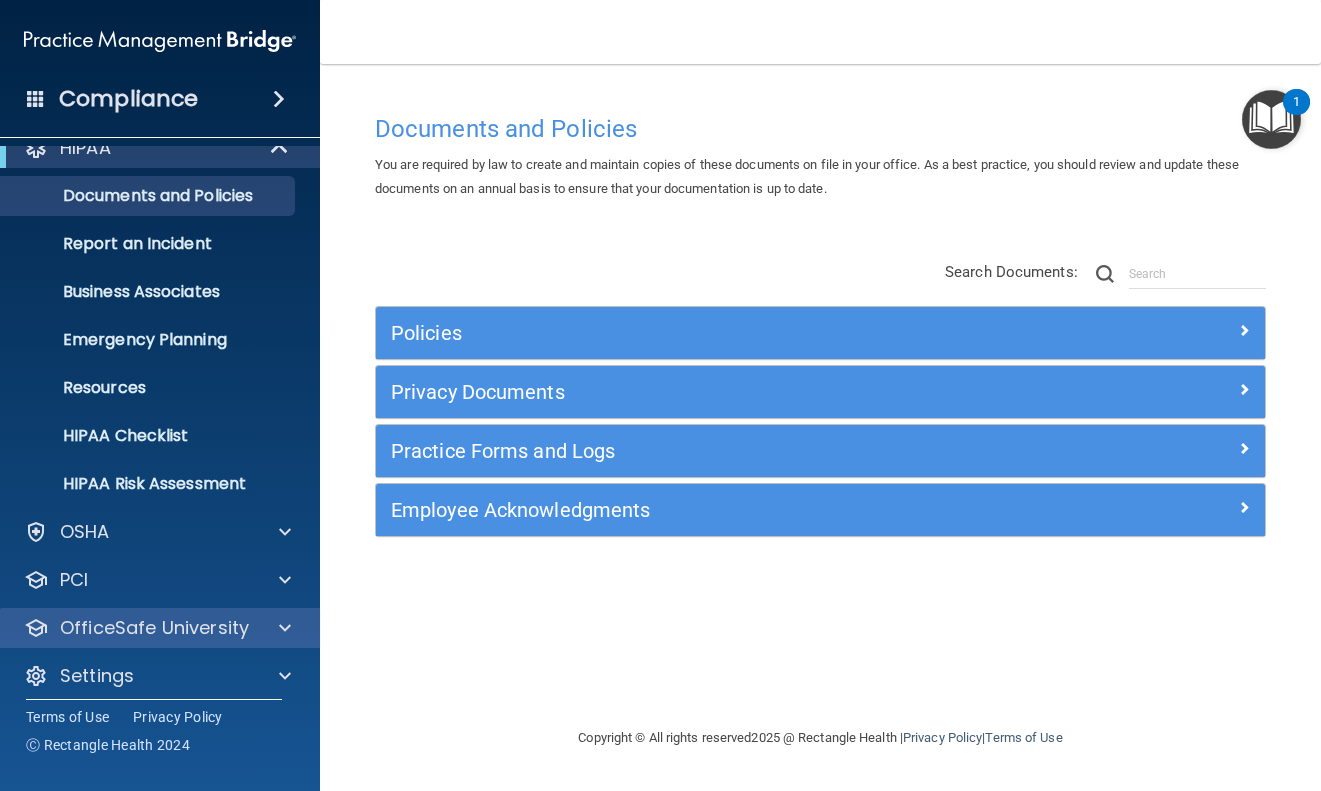 scroll, scrollTop: 39, scrollLeft: 0, axis: vertical 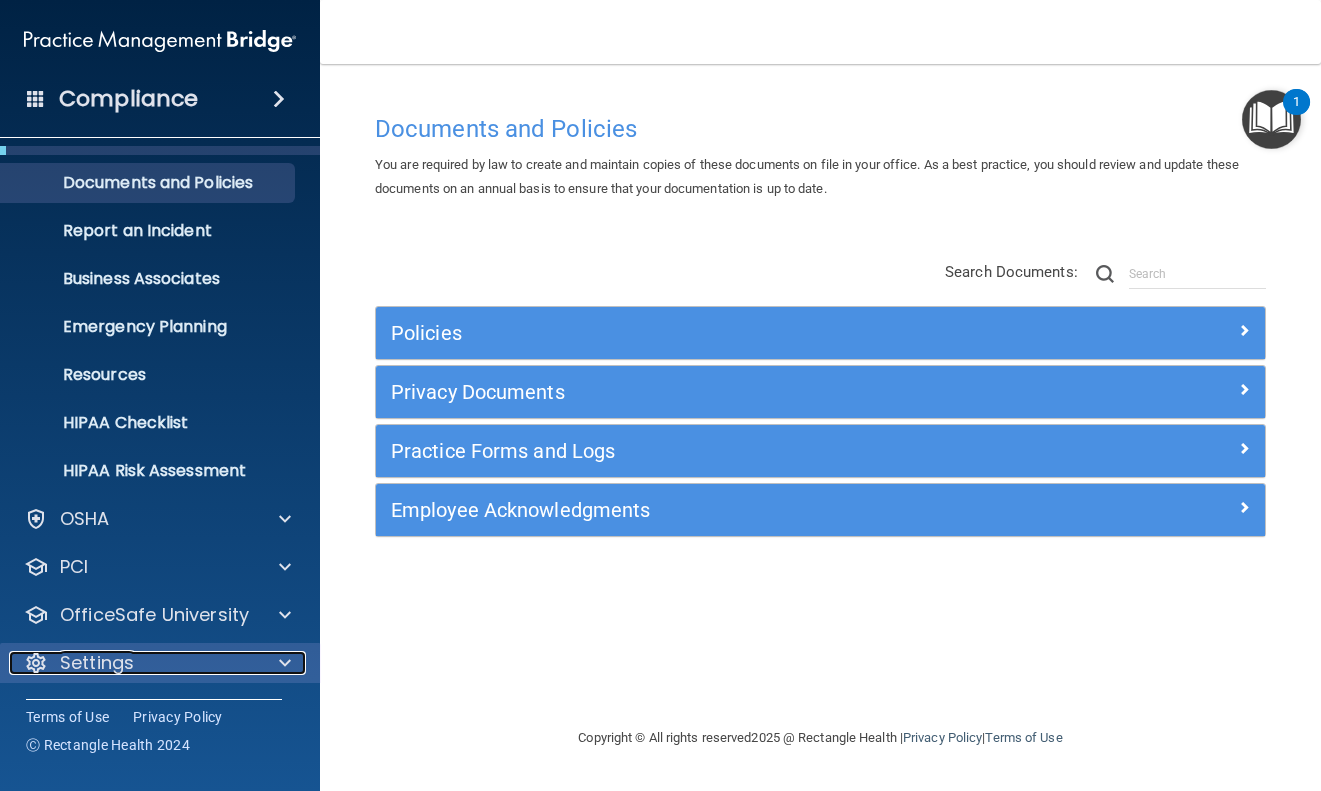 click on "Settings" at bounding box center [133, 663] 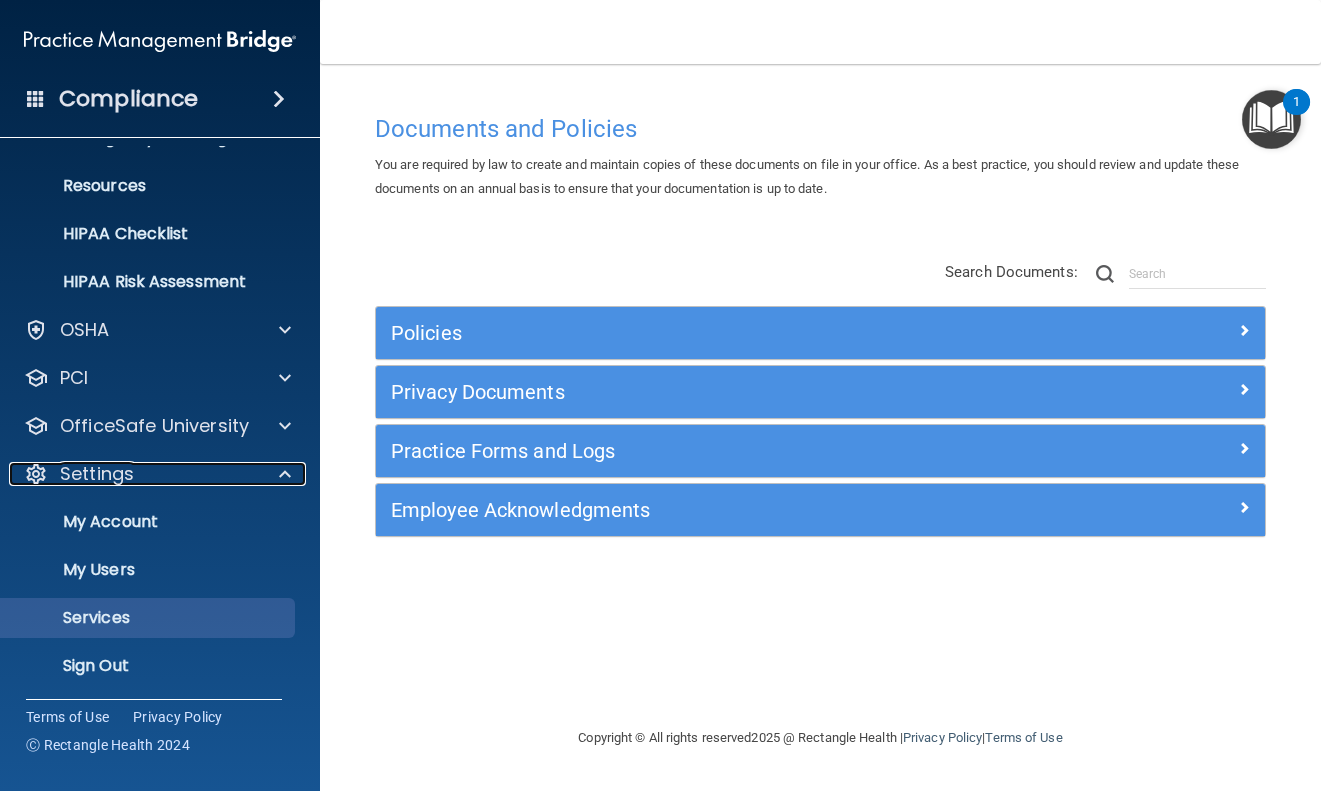 scroll, scrollTop: 231, scrollLeft: 0, axis: vertical 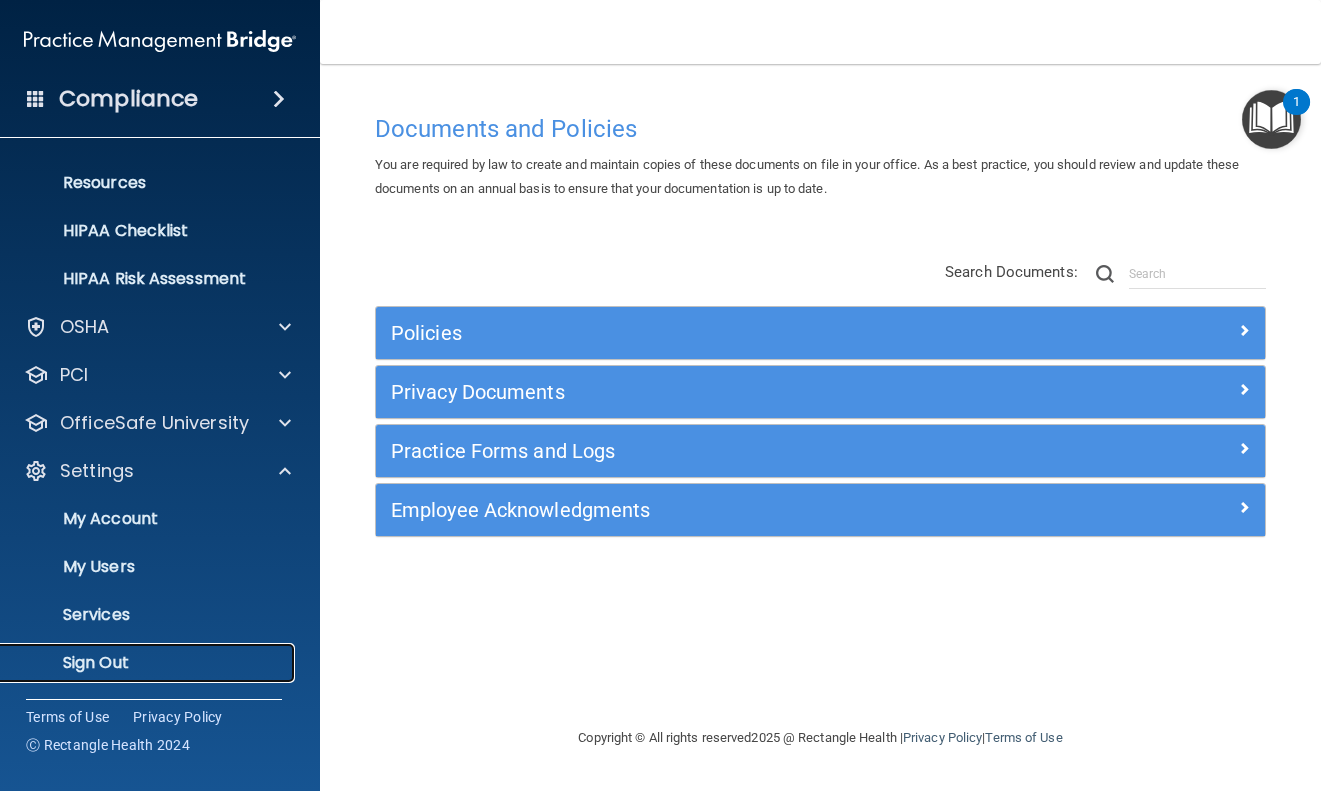 click on "Sign Out" at bounding box center (137, 663) 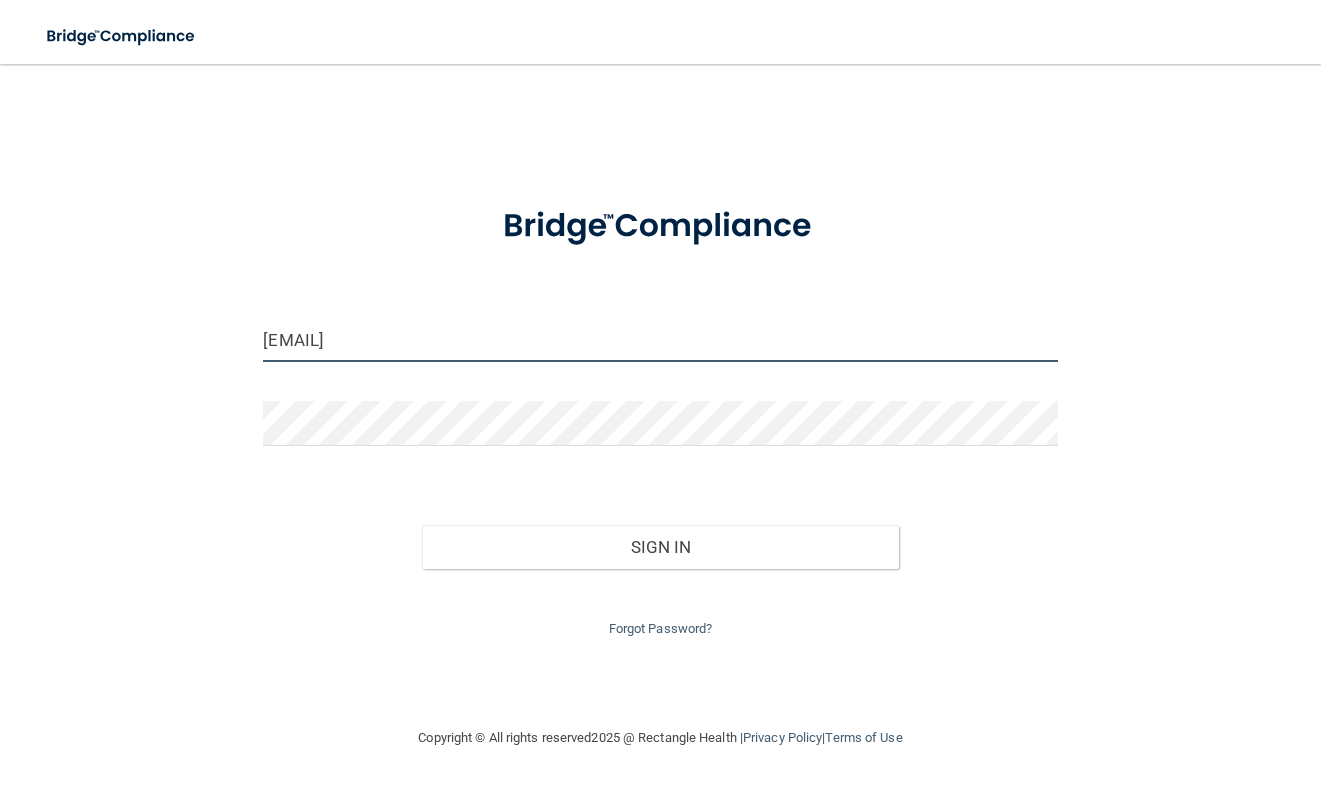 click on "[EMAIL]" at bounding box center (660, 339) 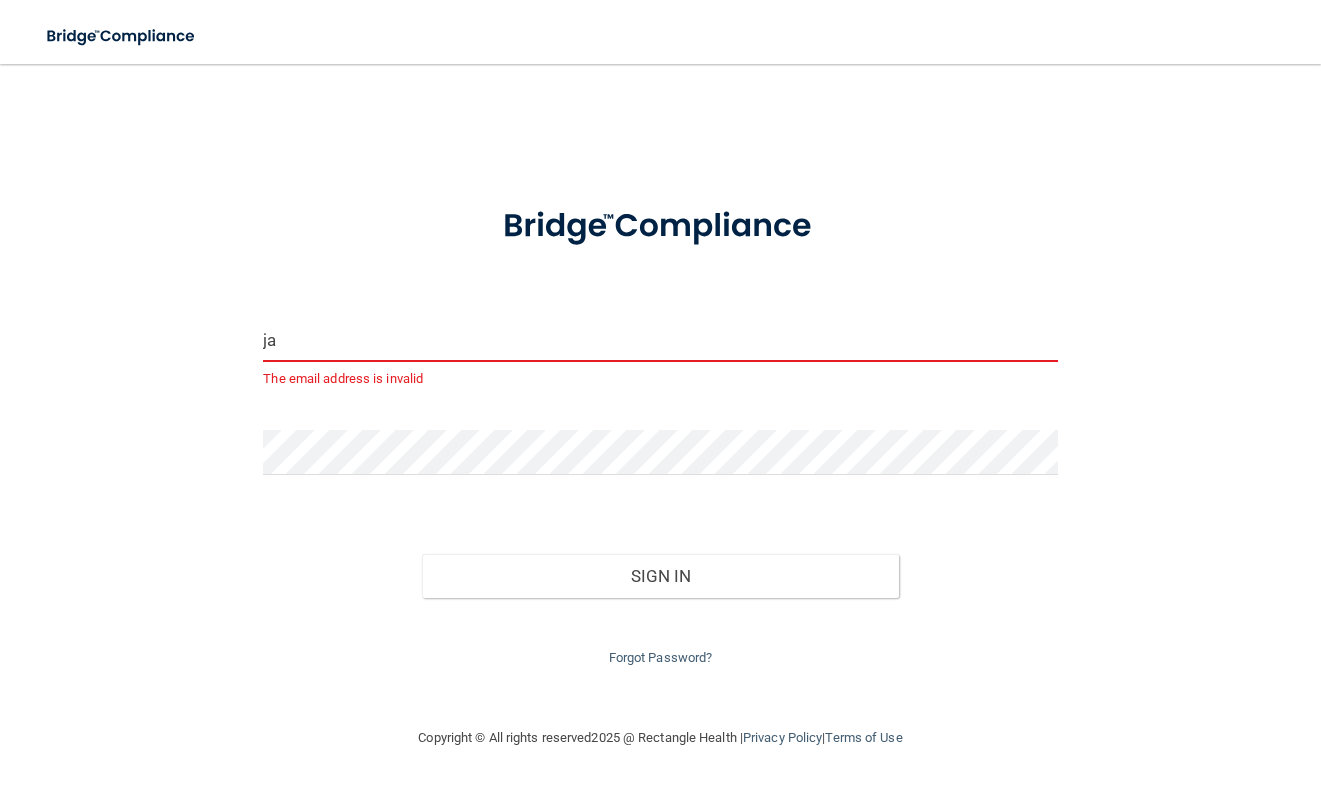 type on "j" 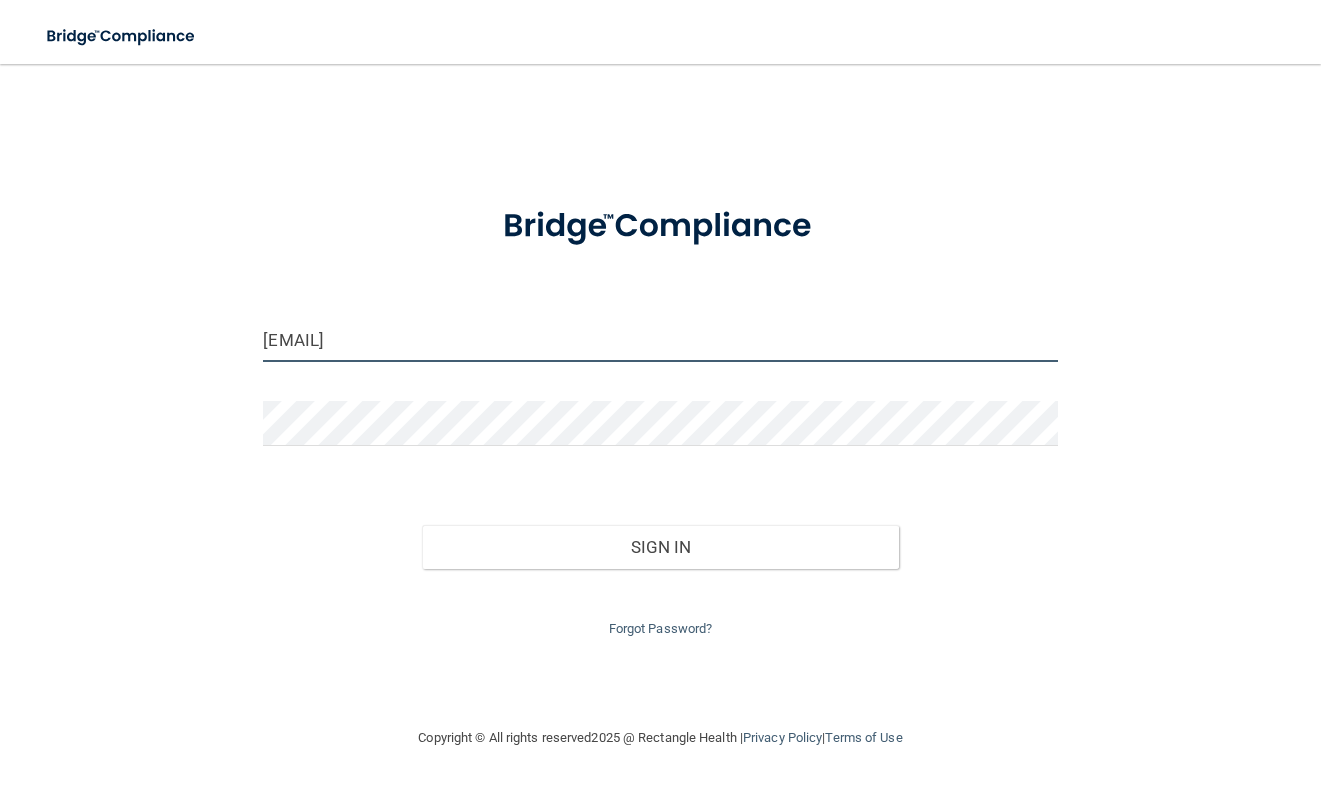 type on "[EMAIL]" 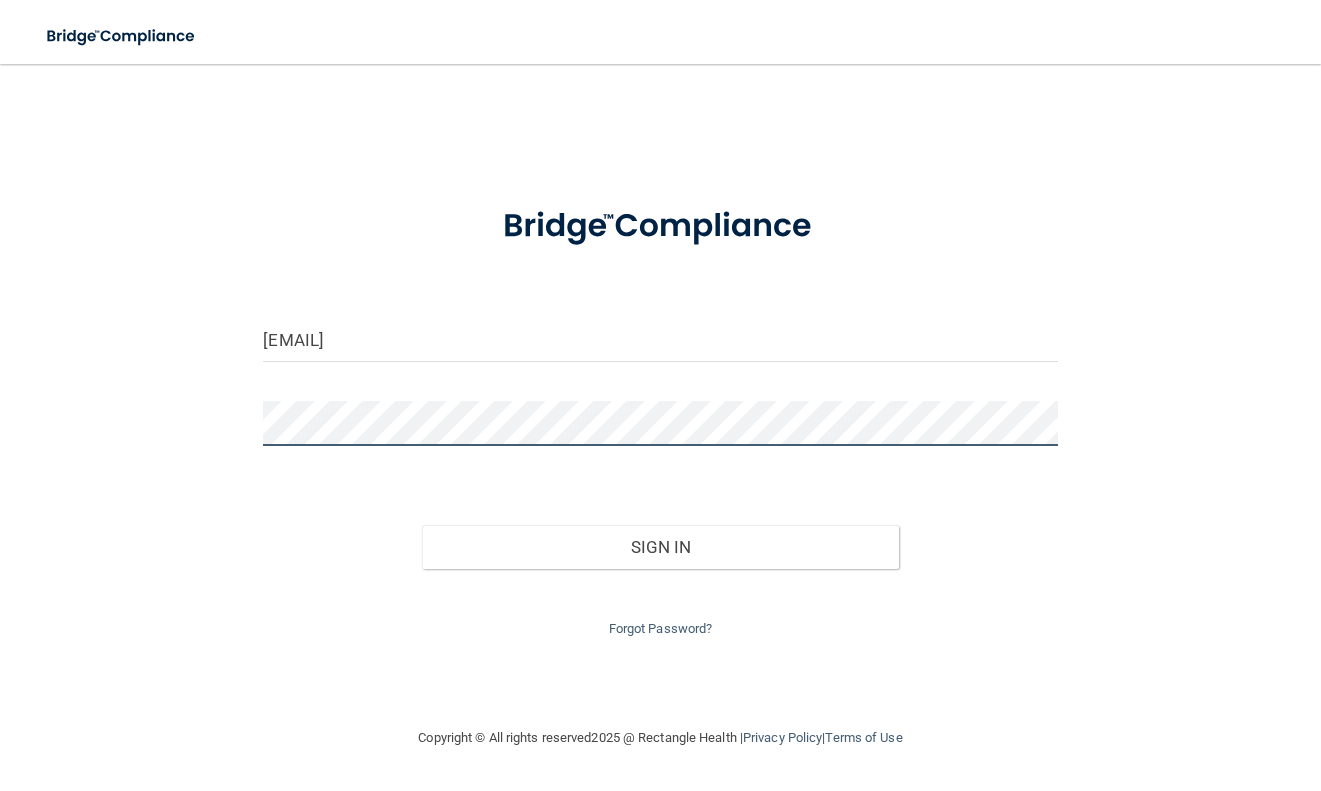 click at bounding box center (660, 431) 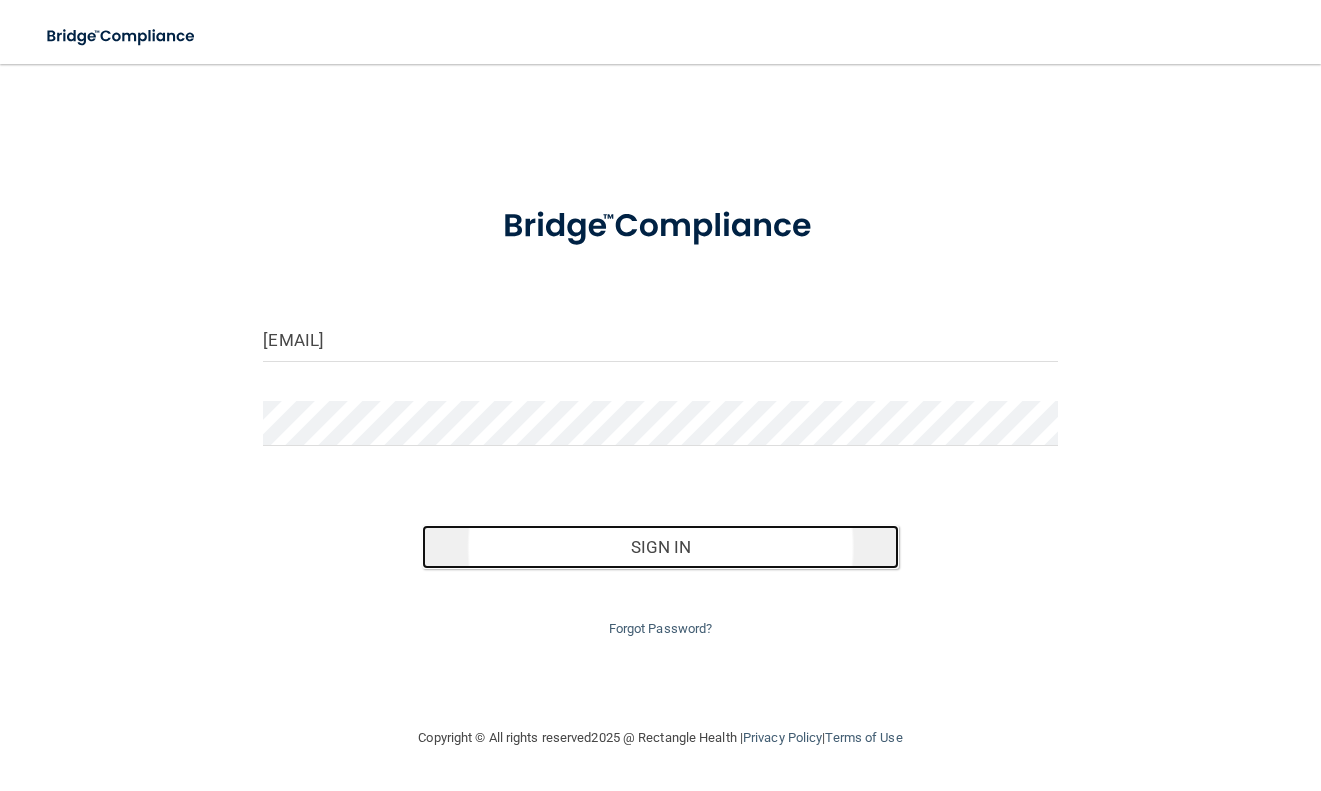 click on "Sign In" at bounding box center [660, 547] 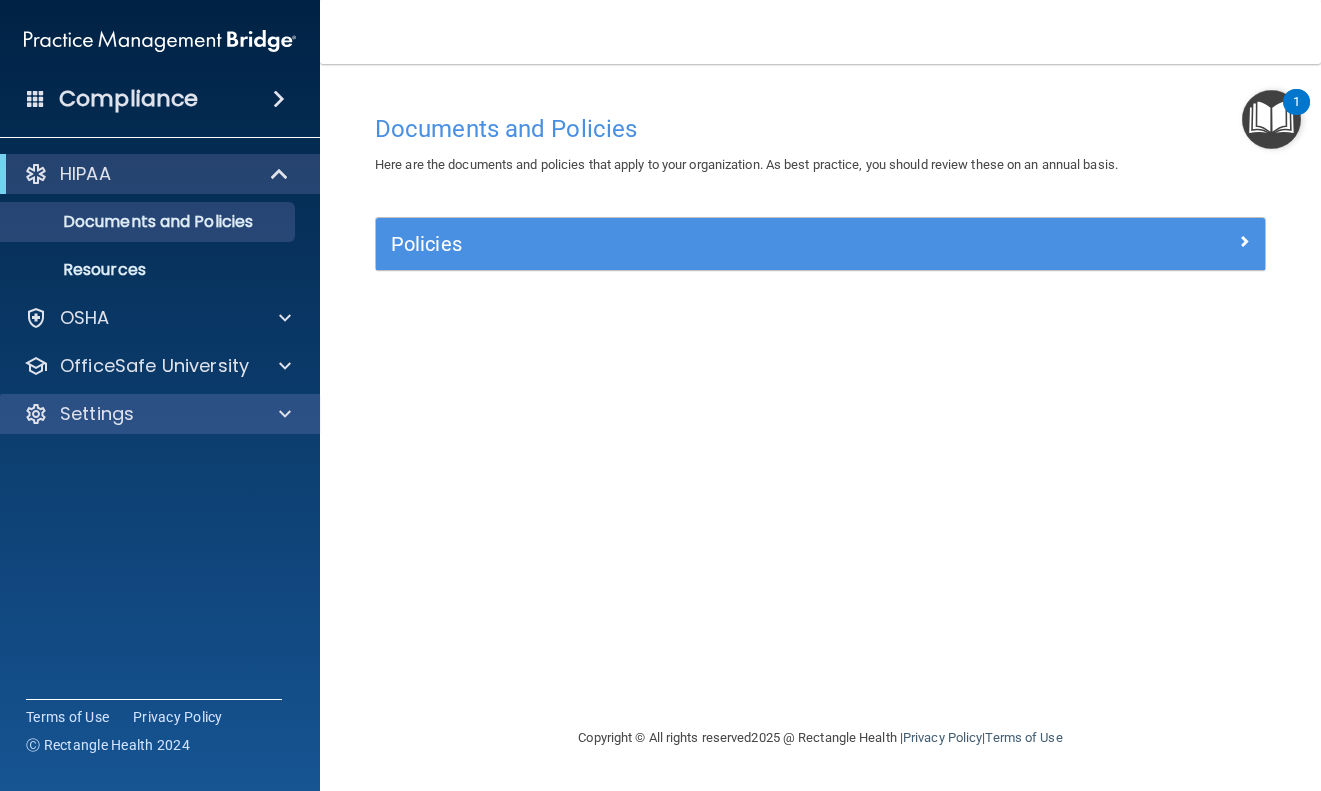 click on "Settings" at bounding box center [160, 414] 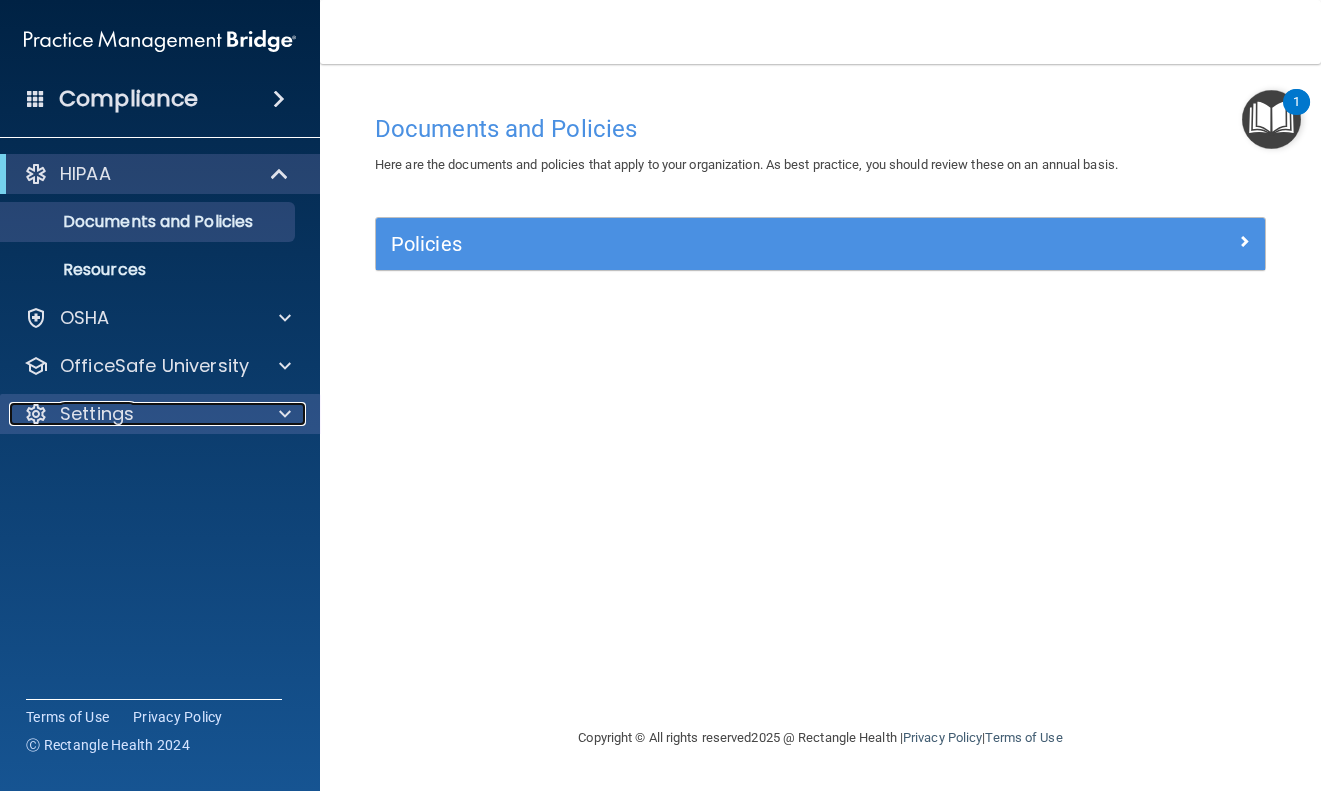 click at bounding box center [285, 414] 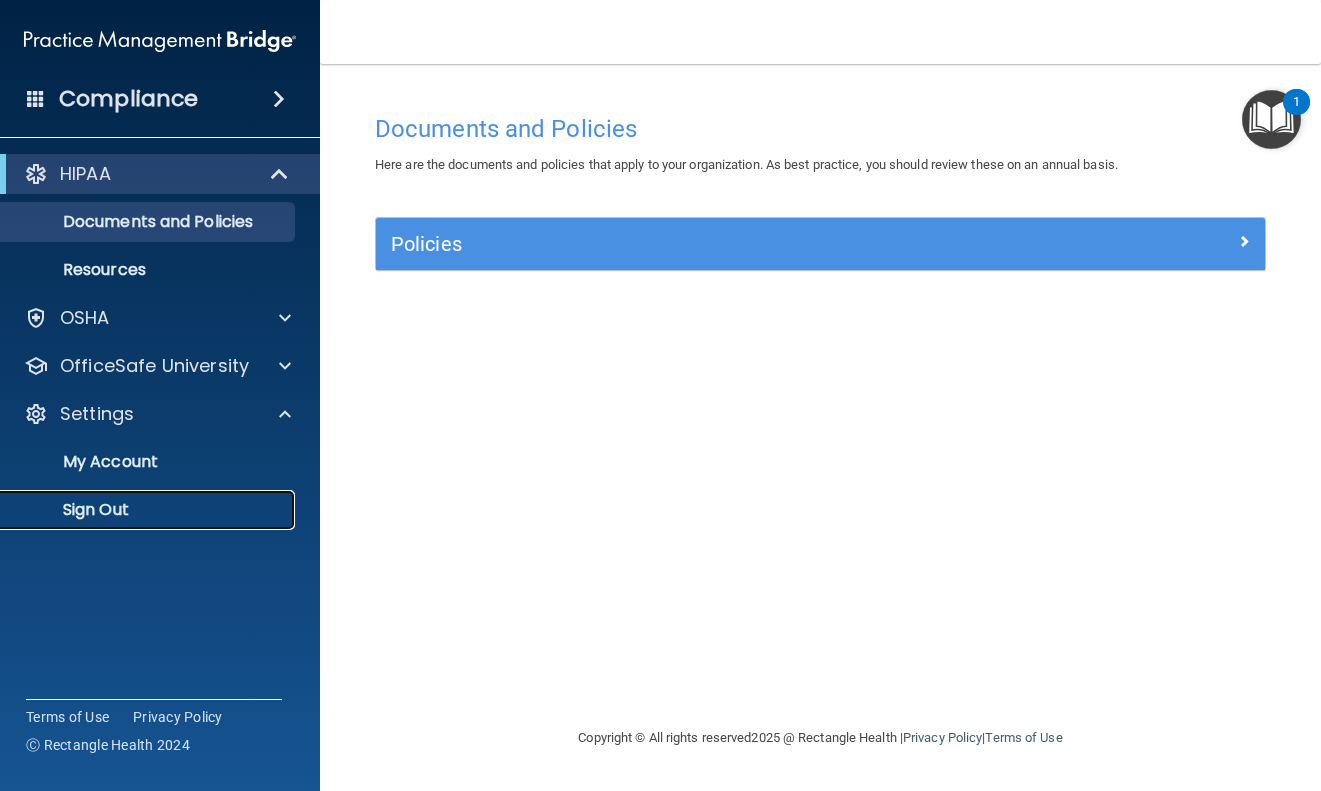 click on "Sign Out" at bounding box center [149, 510] 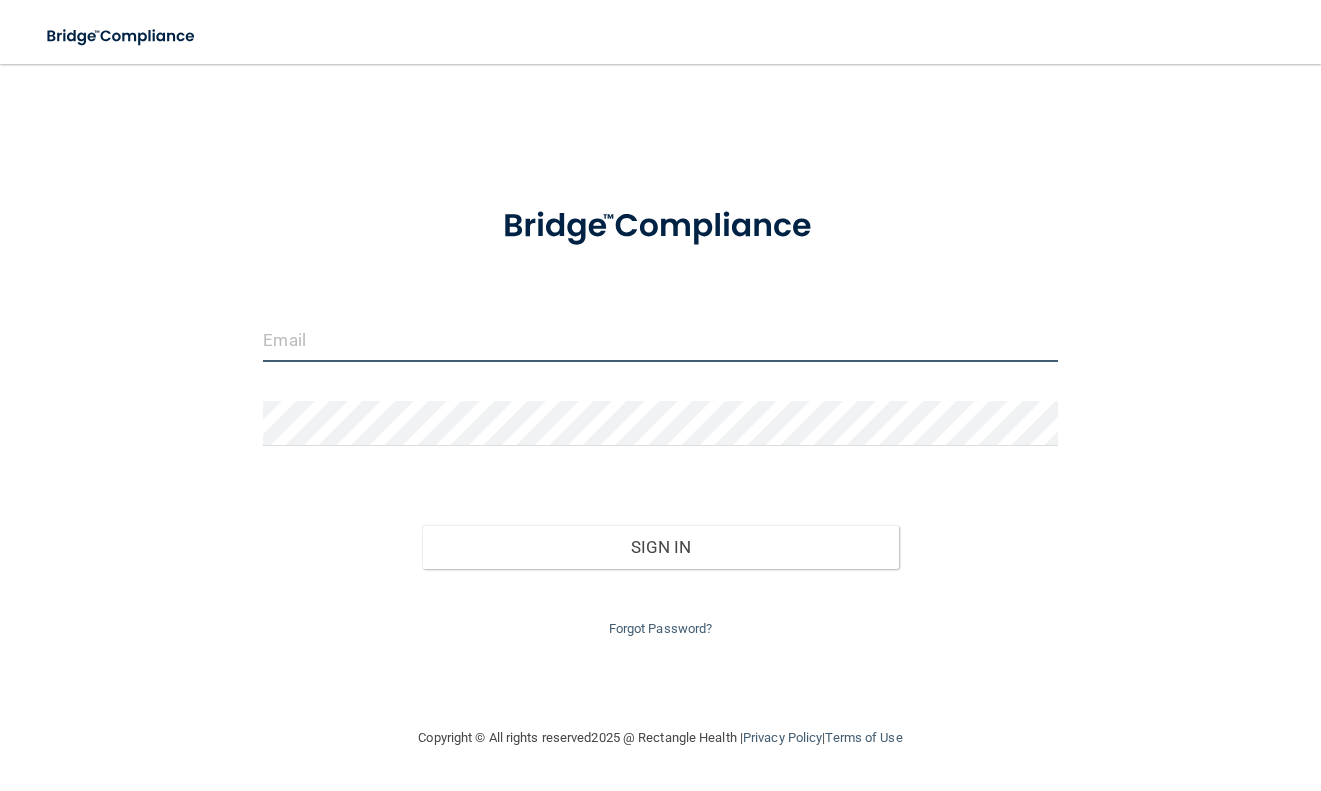 type on "[EMAIL]" 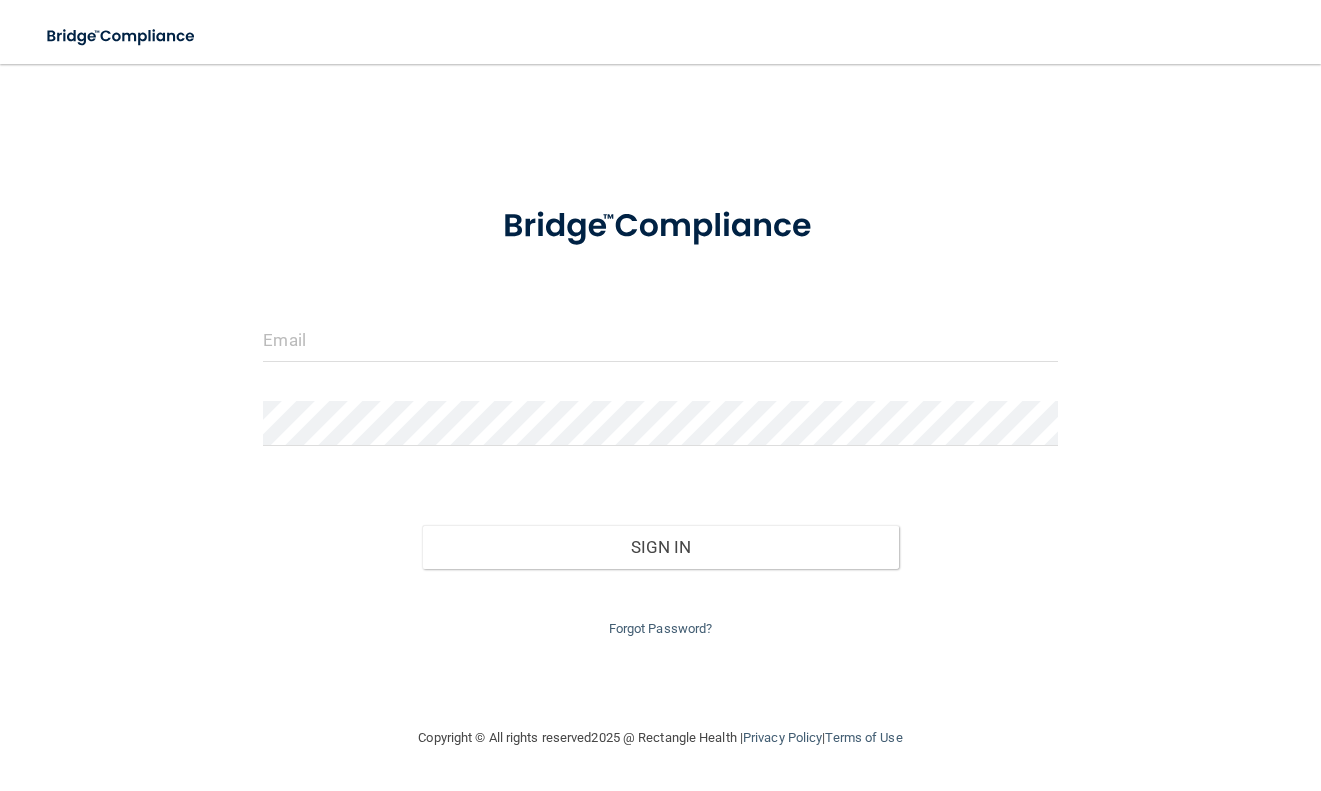 scroll, scrollTop: 0, scrollLeft: 0, axis: both 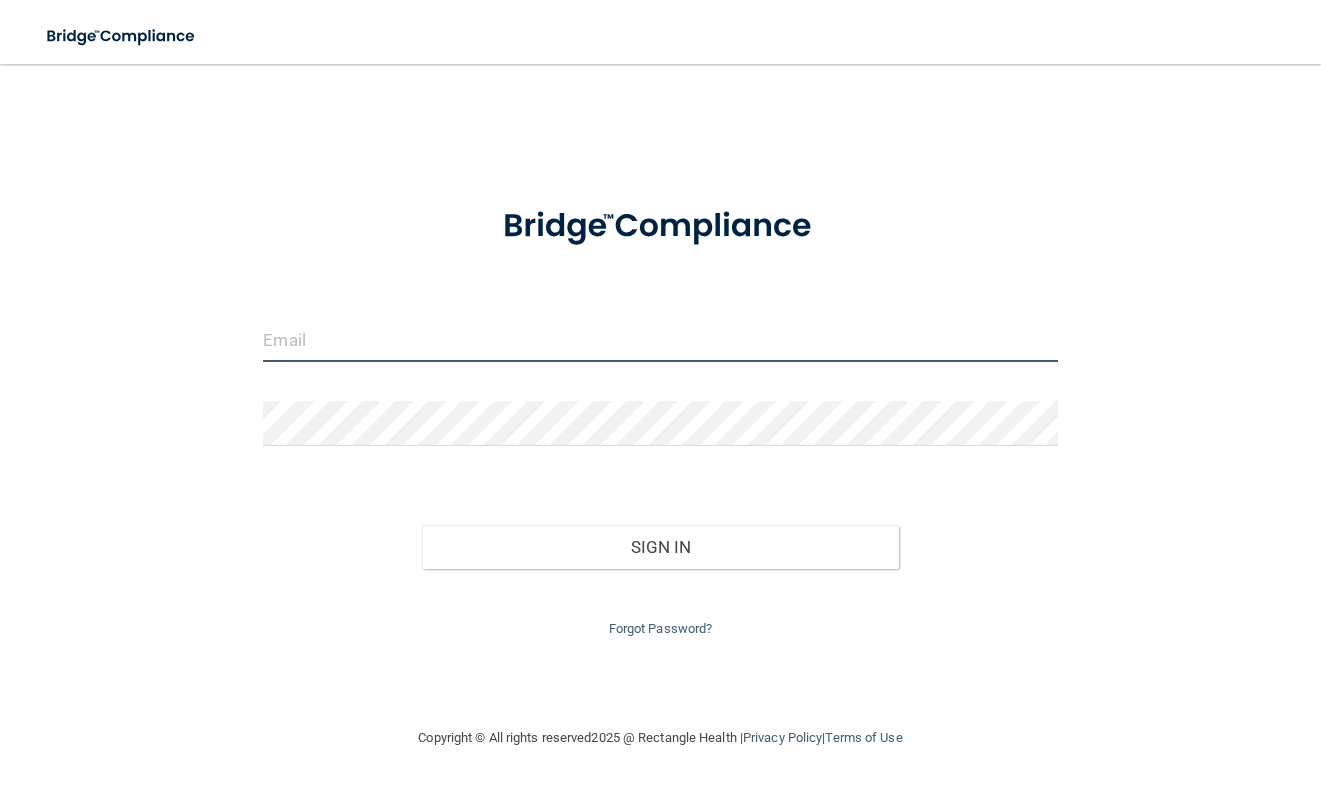 type on "[EMAIL]" 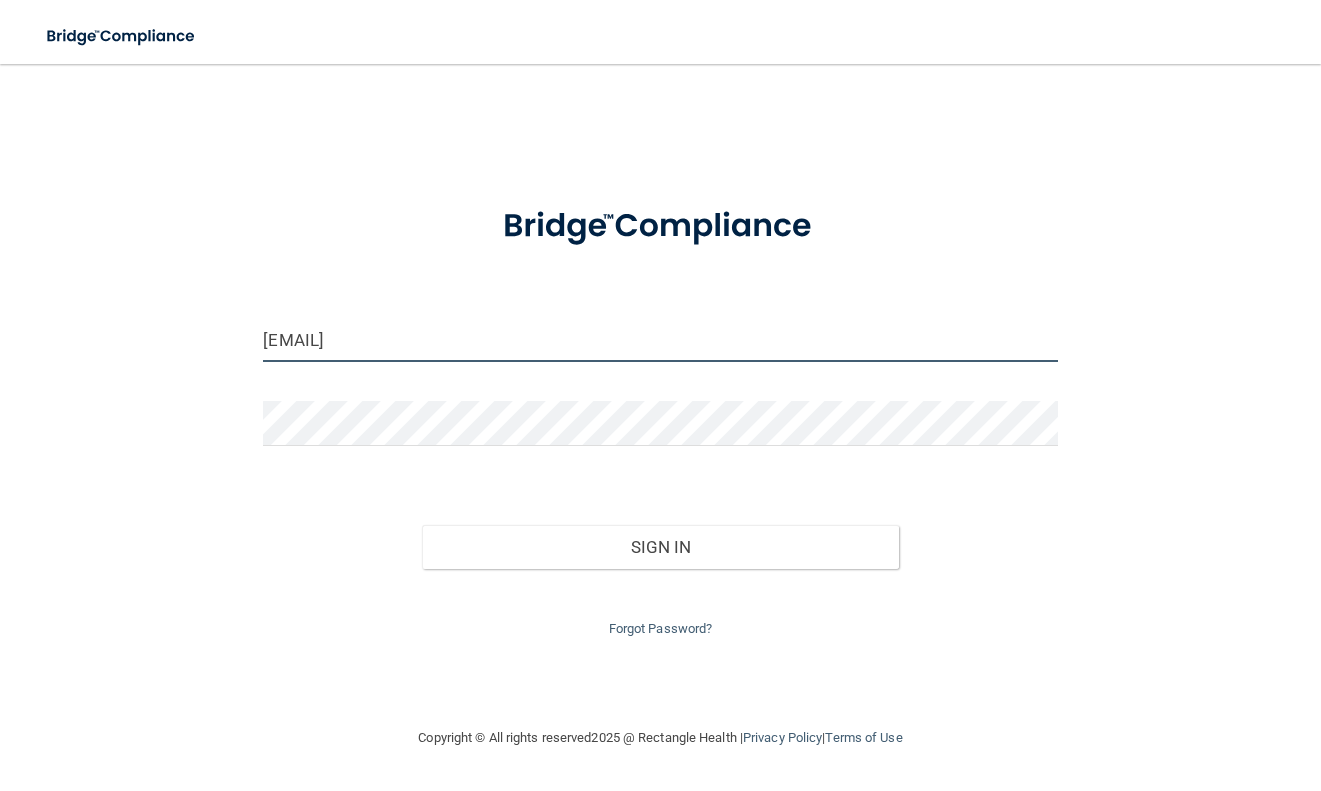 click at bounding box center [263, 362] 